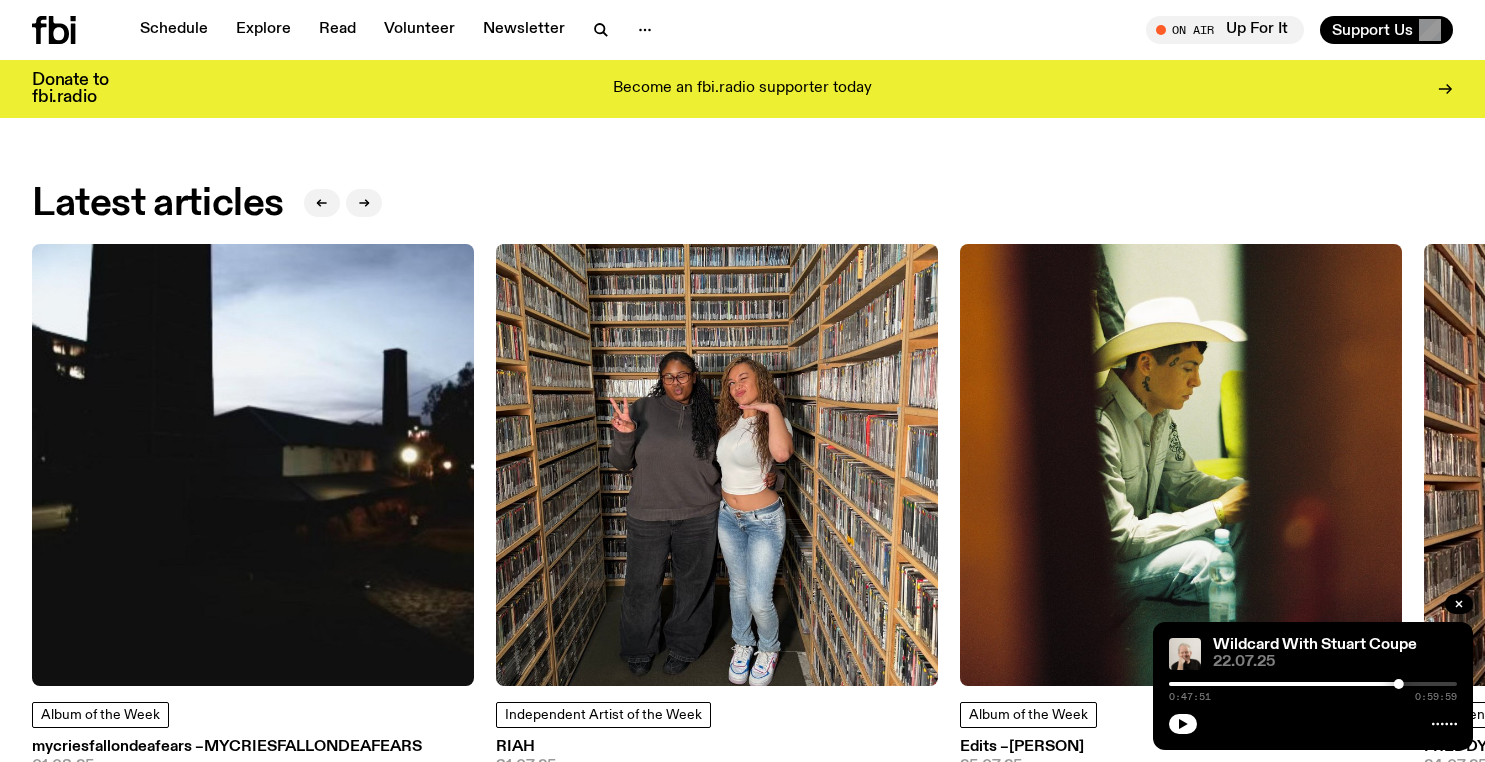 scroll, scrollTop: 2482, scrollLeft: 0, axis: vertical 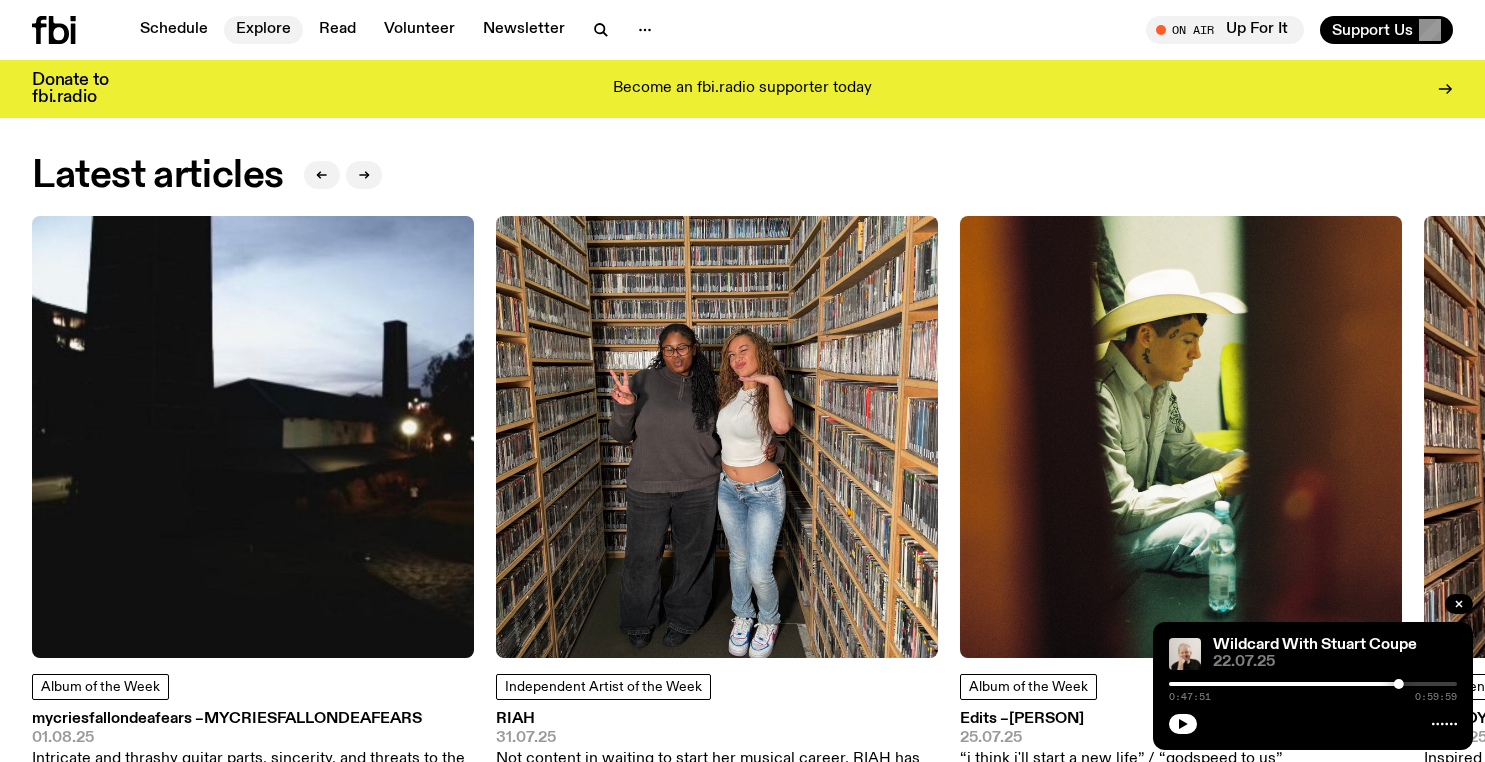 click on "Explore" at bounding box center [263, 30] 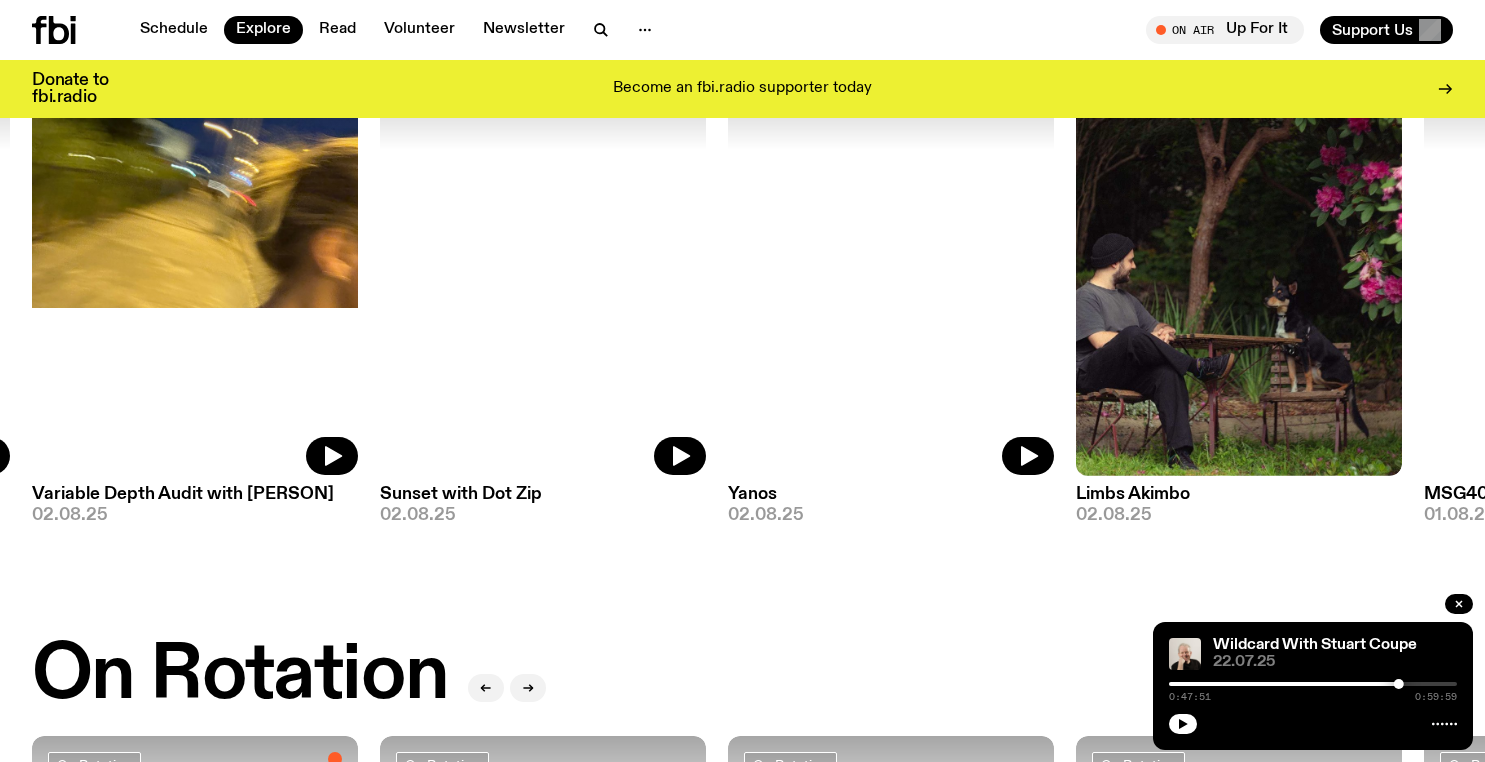 scroll, scrollTop: 234, scrollLeft: 0, axis: vertical 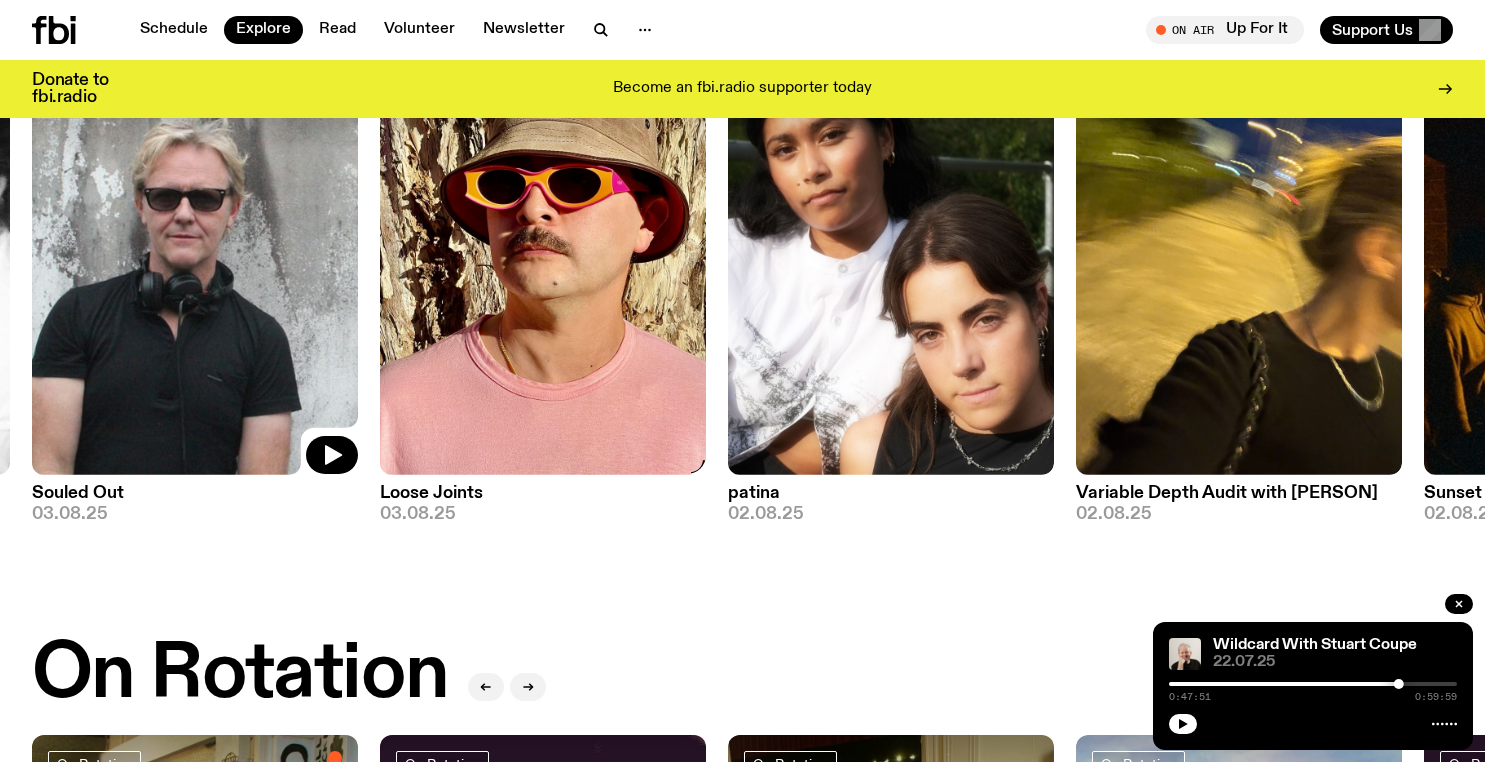 click 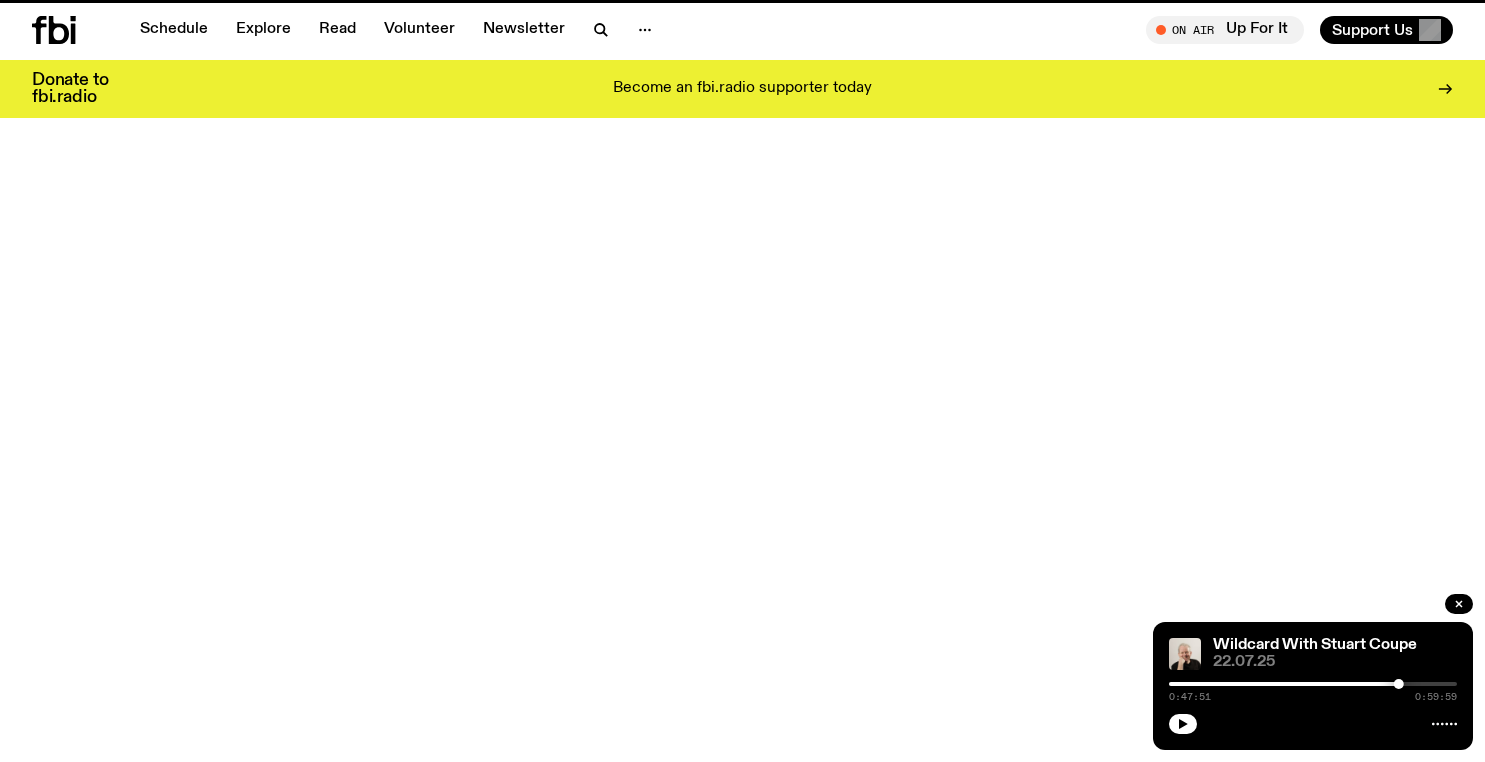 scroll, scrollTop: 0, scrollLeft: 0, axis: both 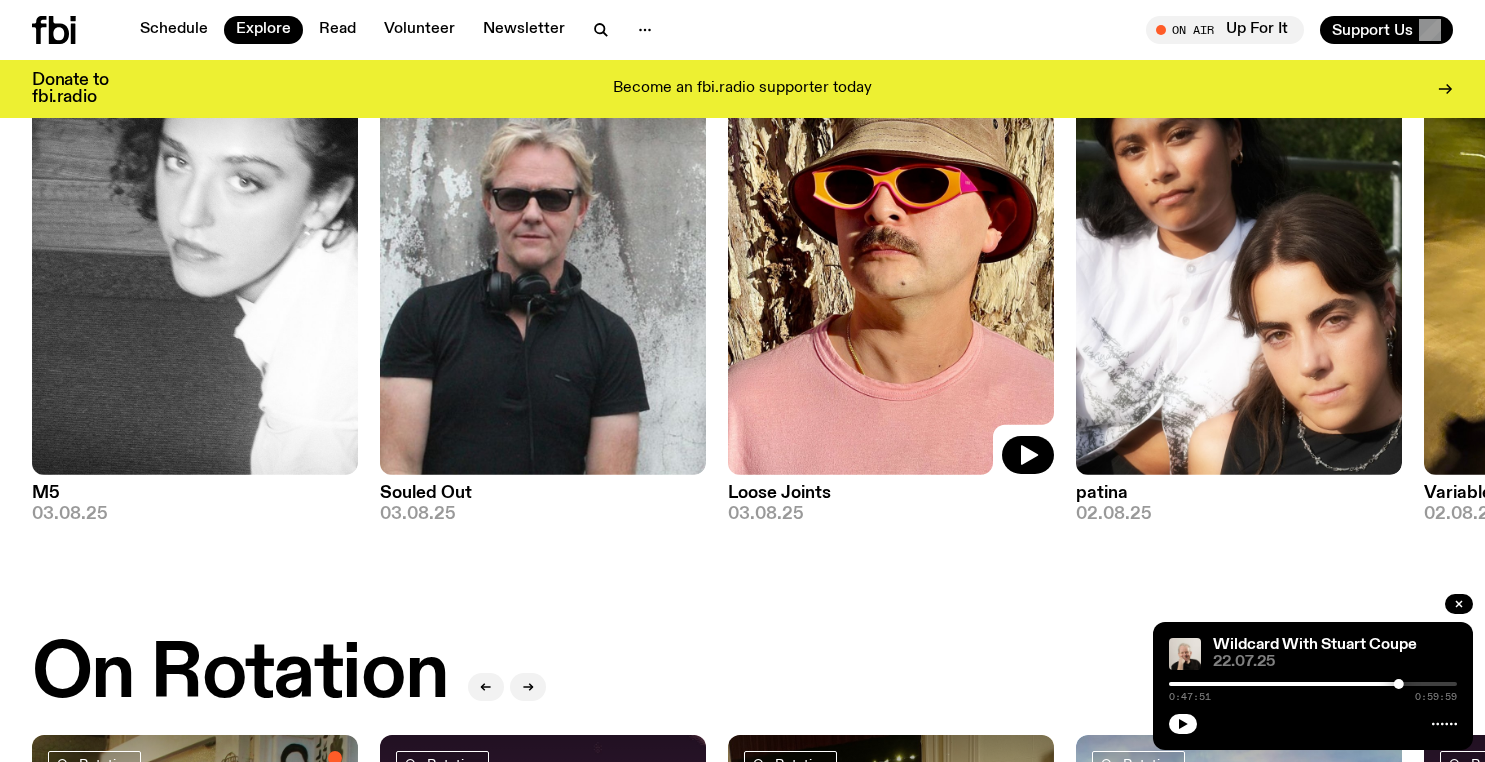 click 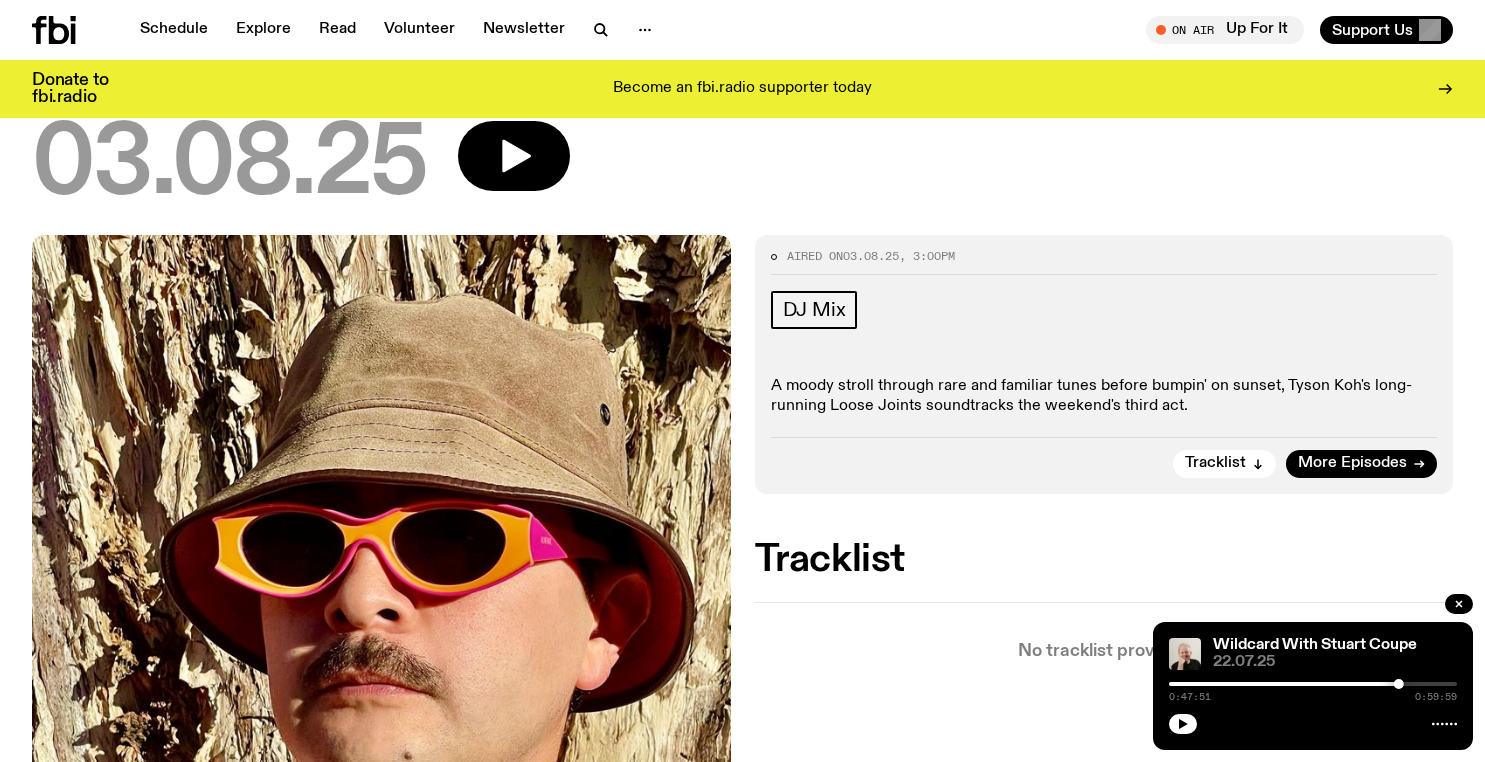 scroll, scrollTop: 133, scrollLeft: 0, axis: vertical 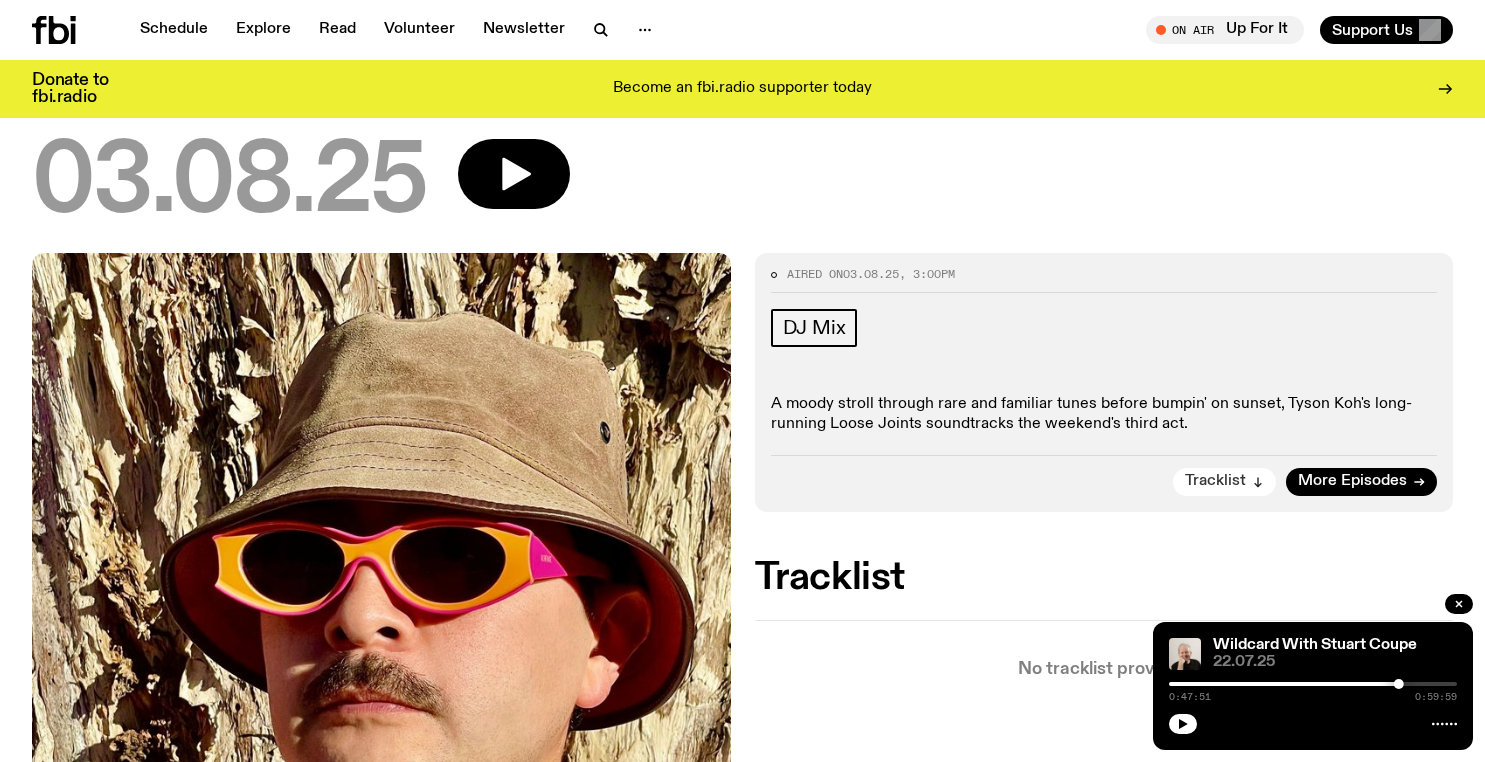 click on "Tracklist" 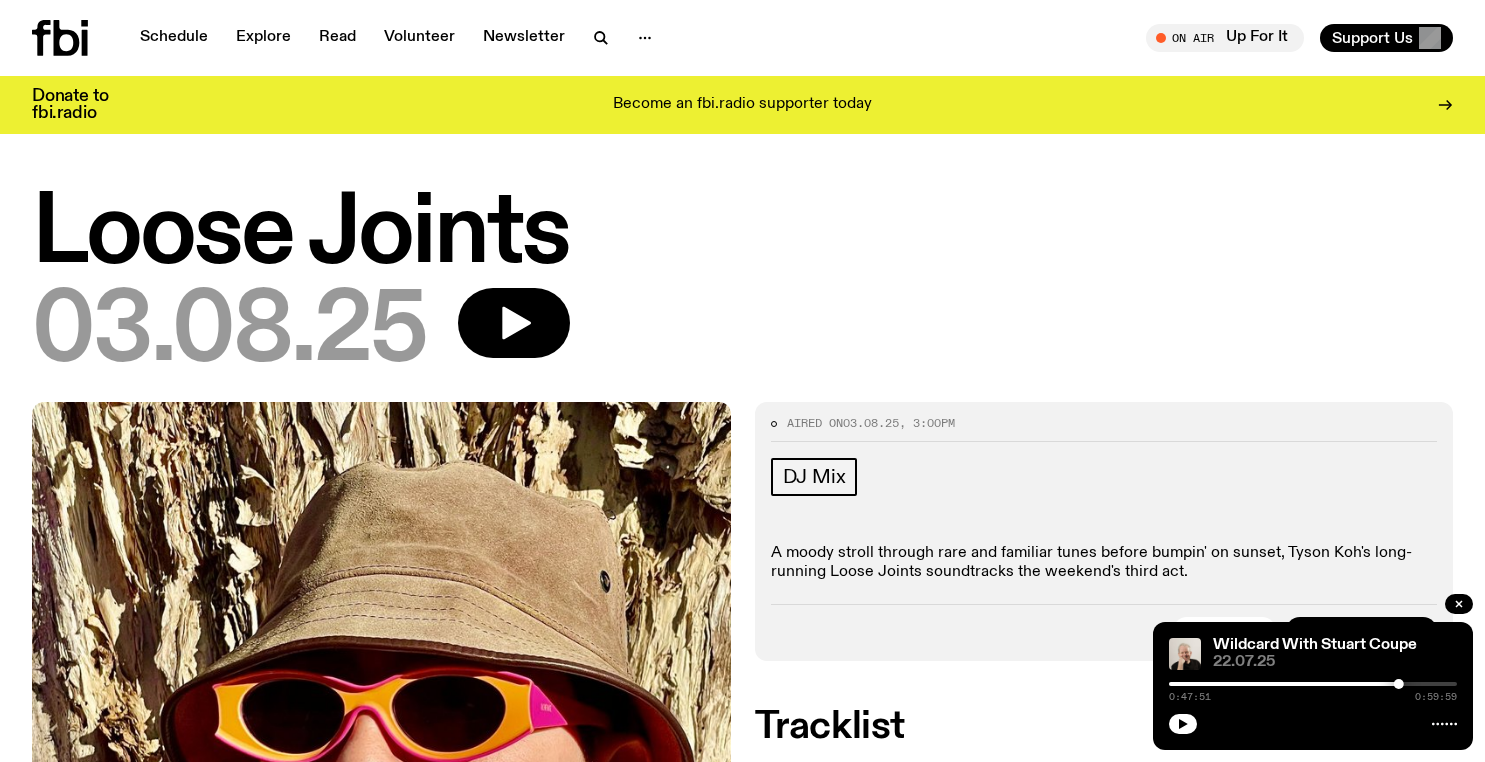 scroll, scrollTop: 0, scrollLeft: 0, axis: both 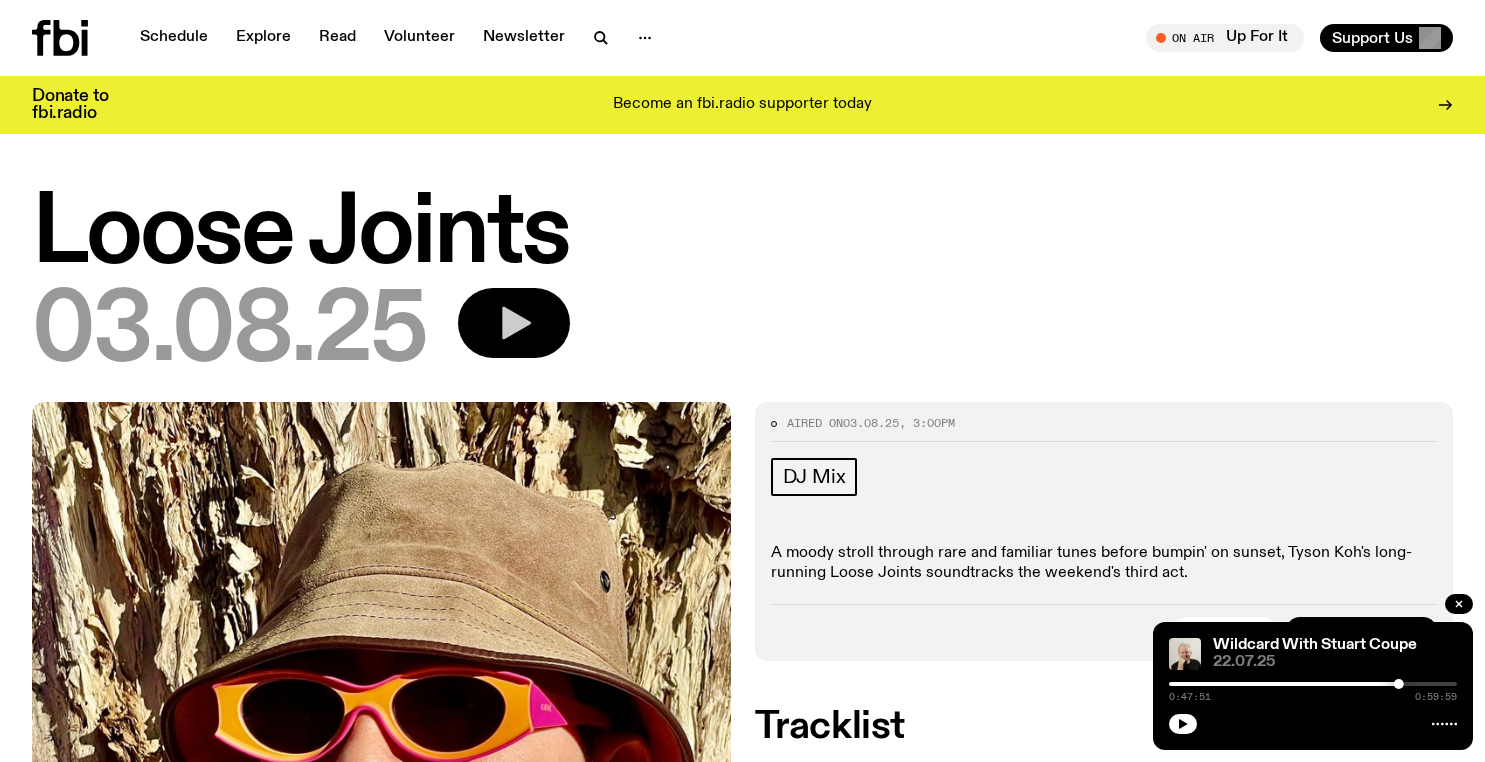 click 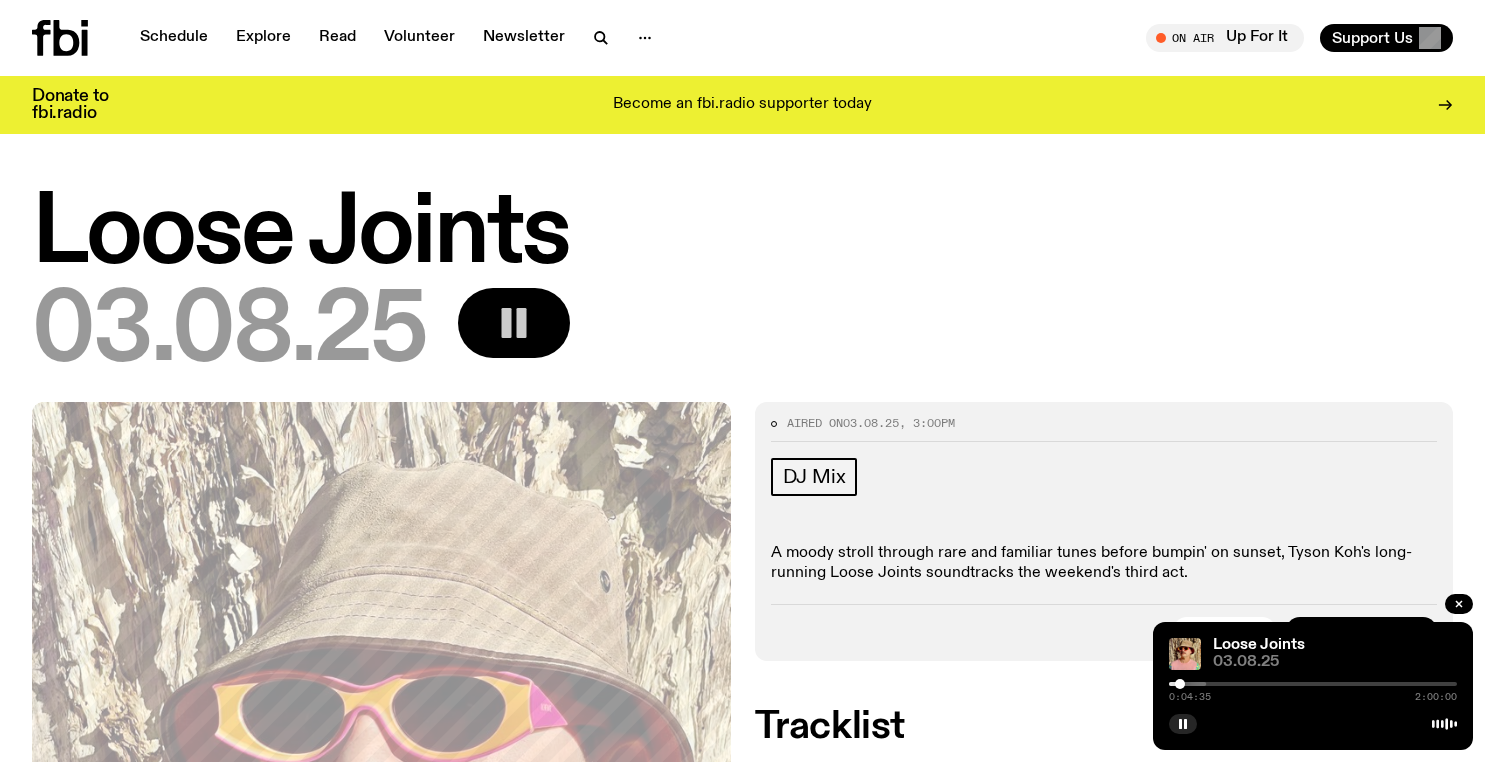 click at bounding box center [1180, 684] 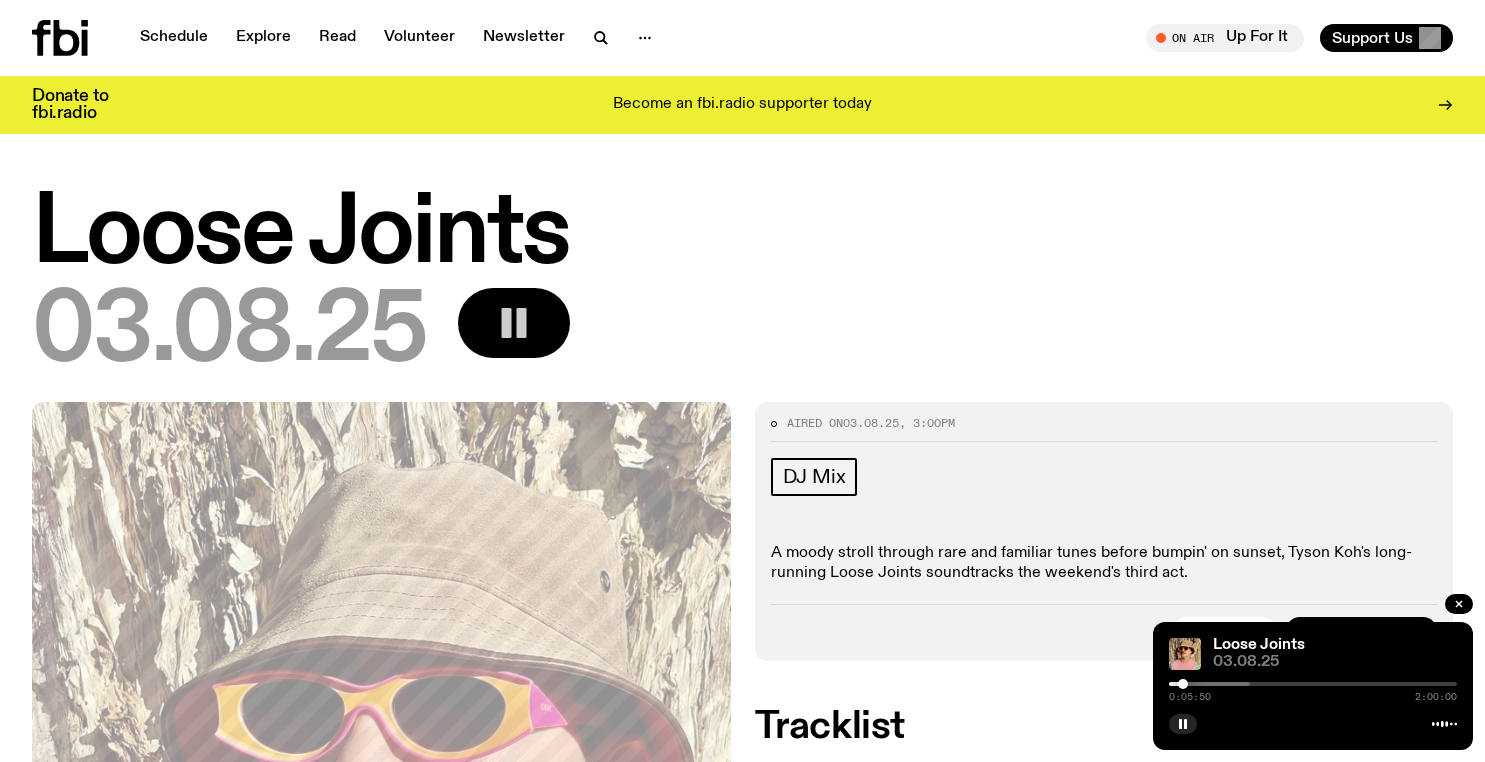 click at bounding box center [1183, 684] 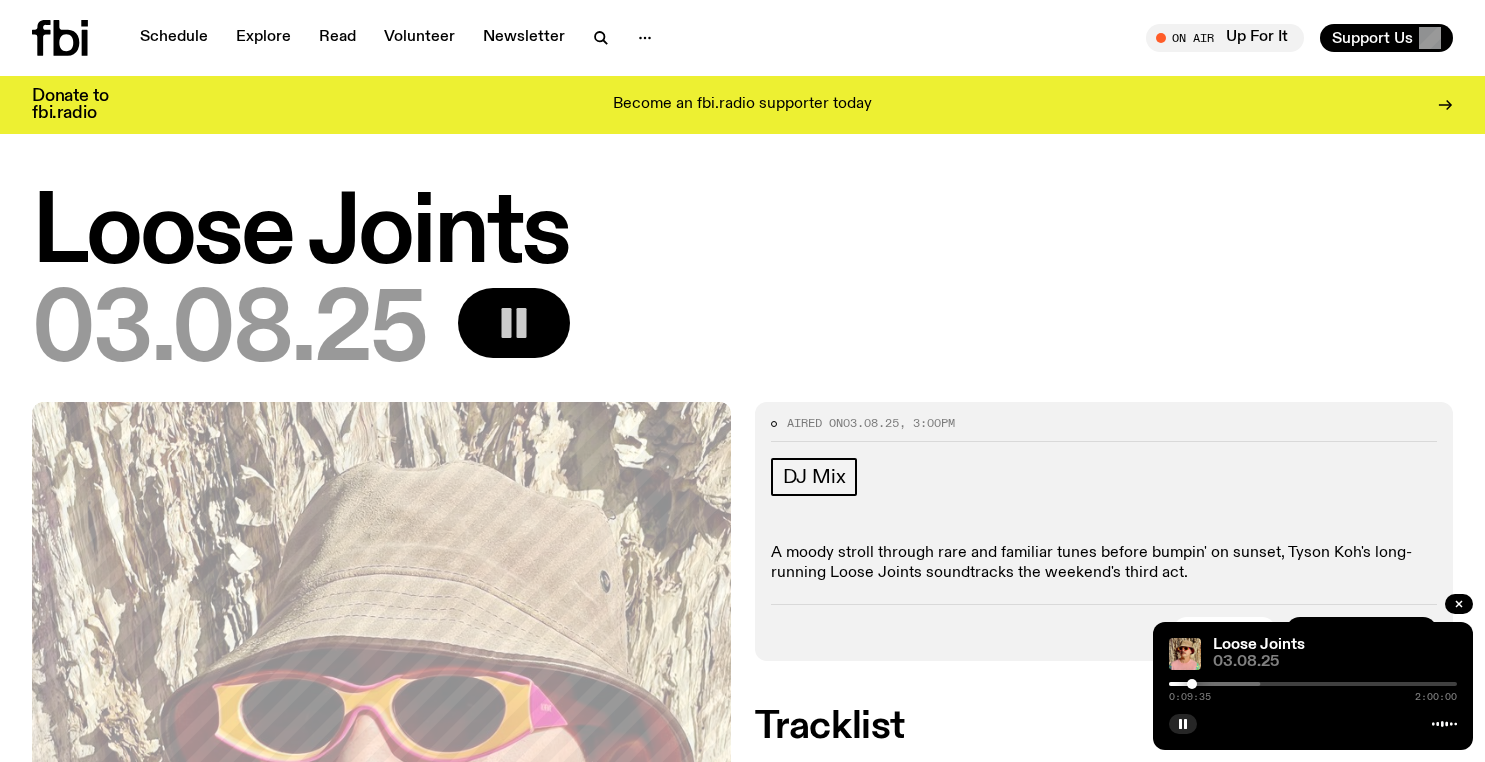 click at bounding box center [1192, 684] 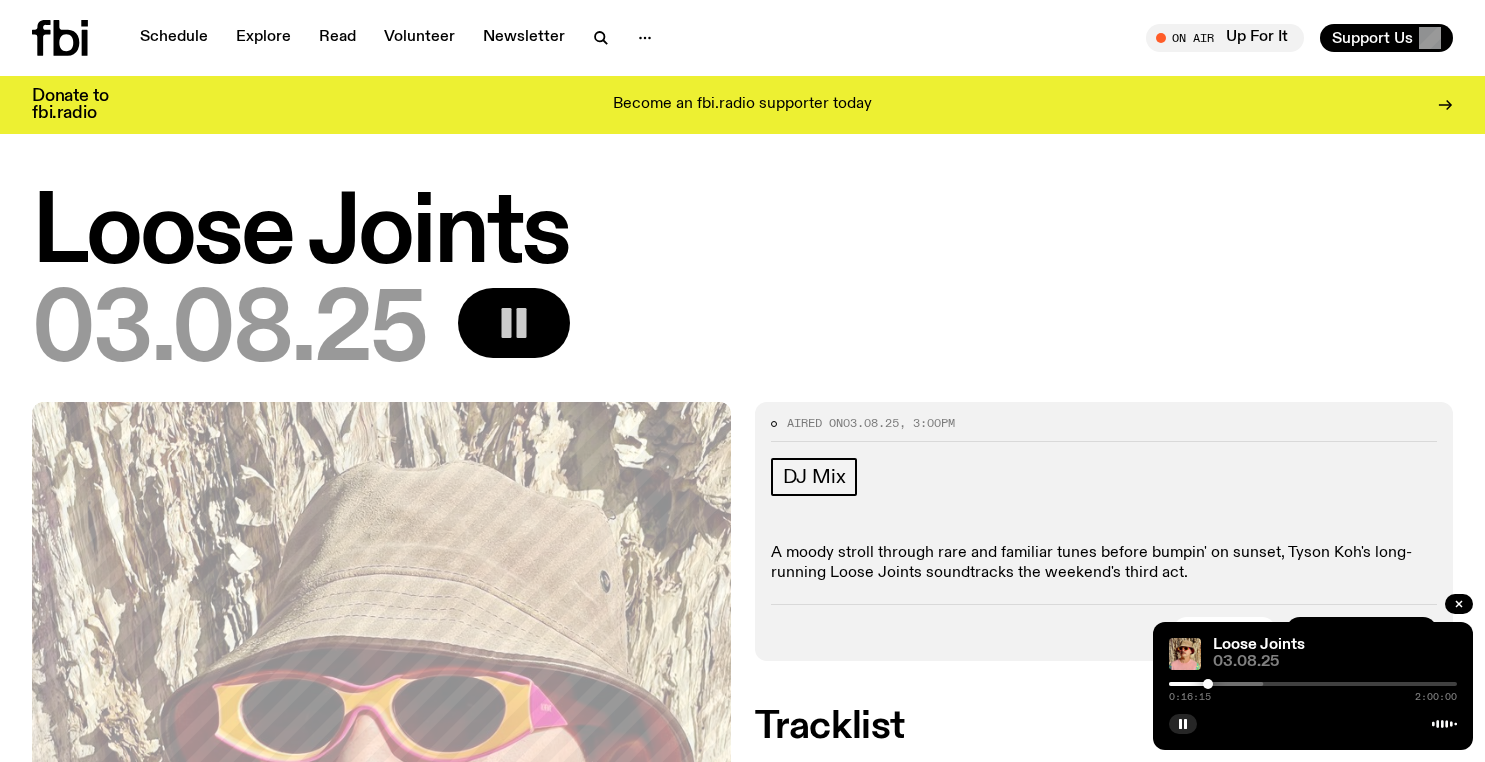 drag, startPoint x: 1192, startPoint y: 682, endPoint x: 1208, endPoint y: 684, distance: 16.124516 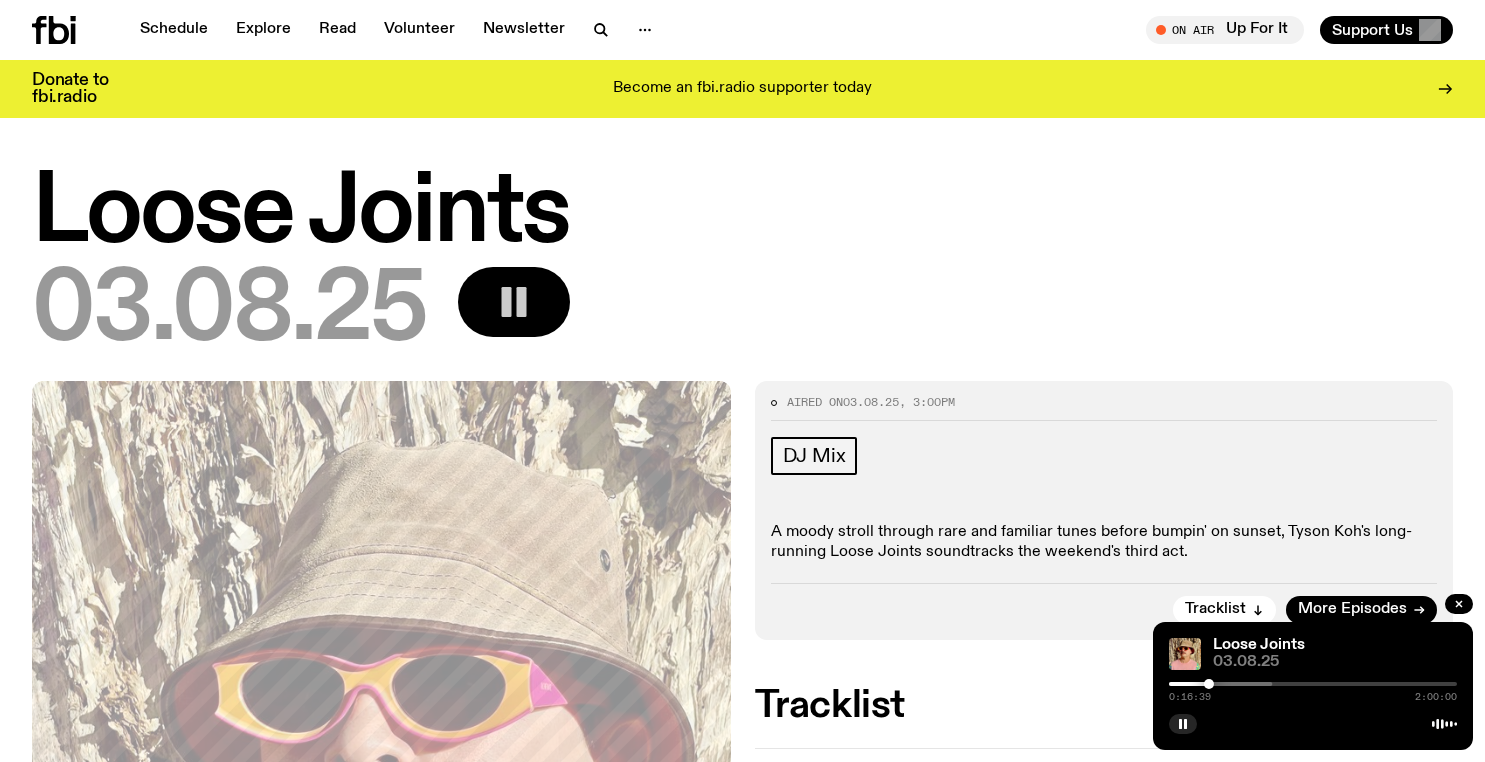 scroll, scrollTop: 4, scrollLeft: 0, axis: vertical 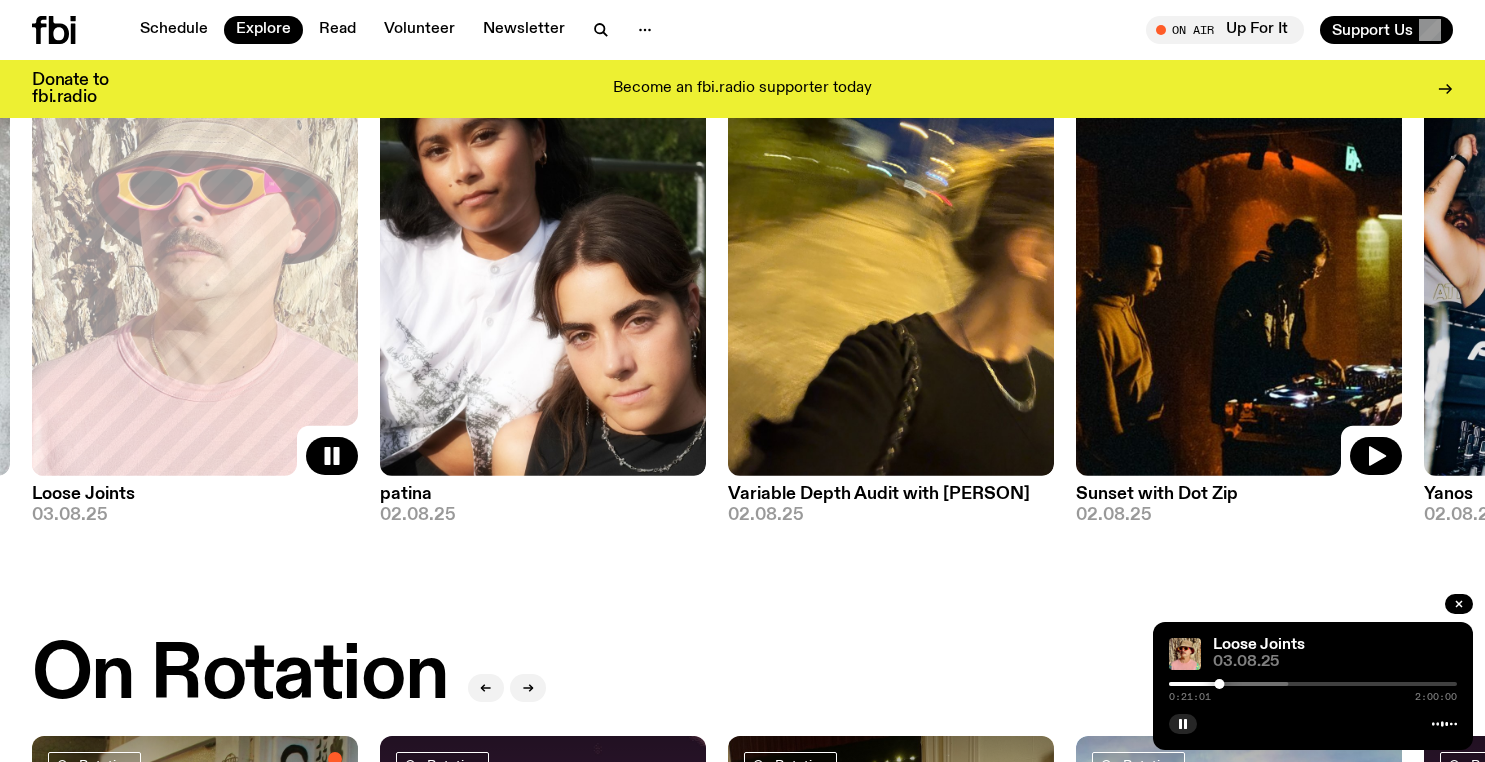click 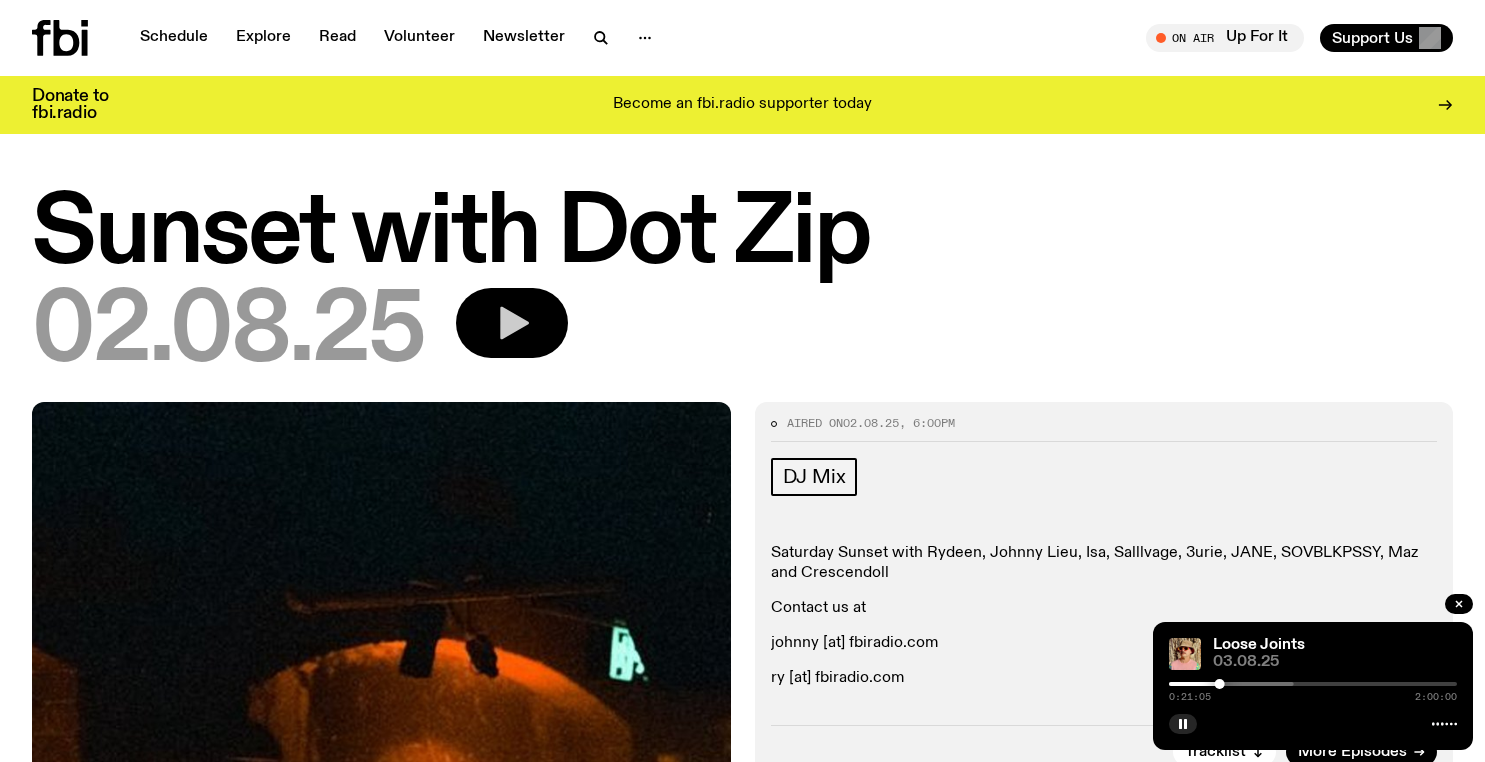 scroll, scrollTop: 0, scrollLeft: 0, axis: both 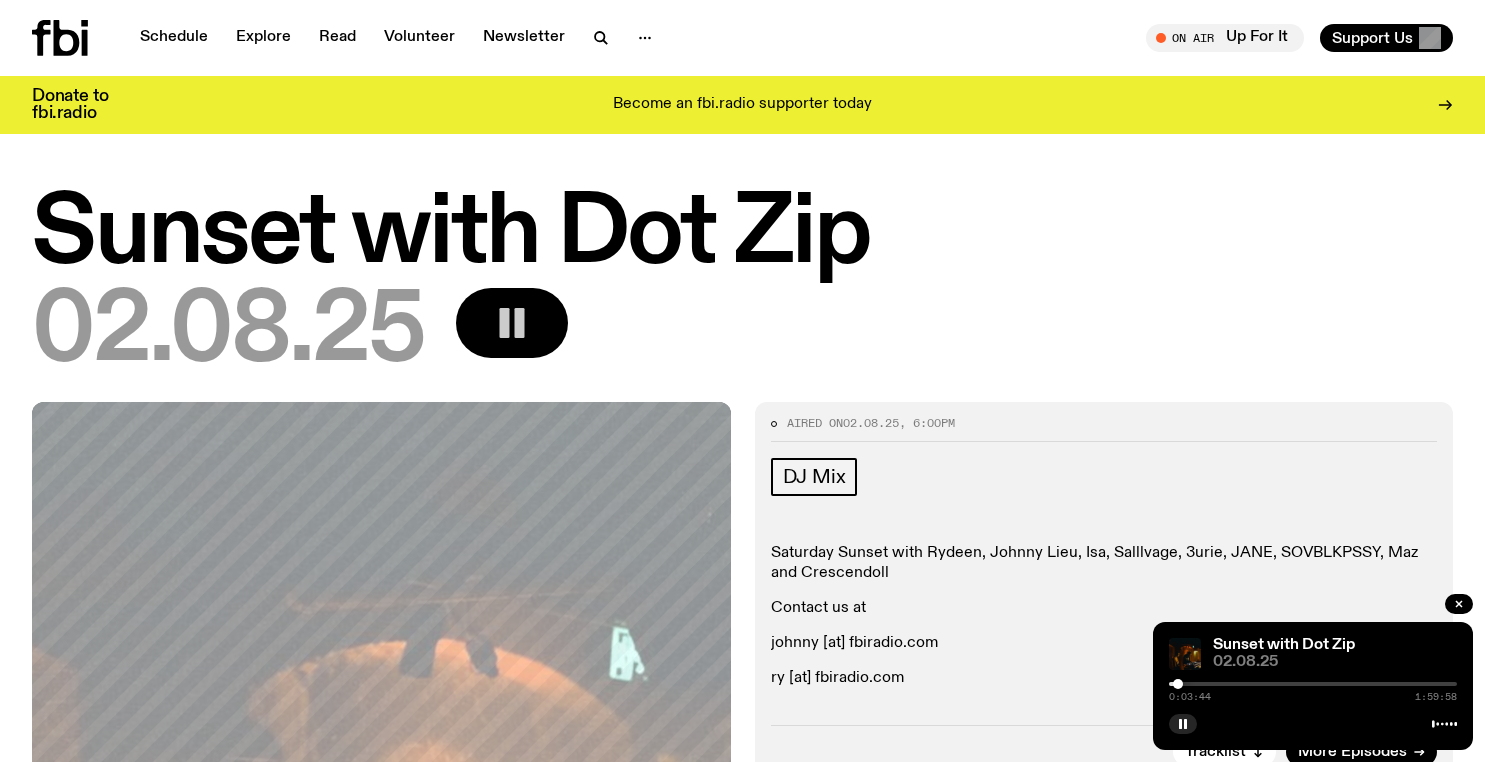 drag, startPoint x: 1165, startPoint y: 682, endPoint x: 1178, endPoint y: 682, distance: 13 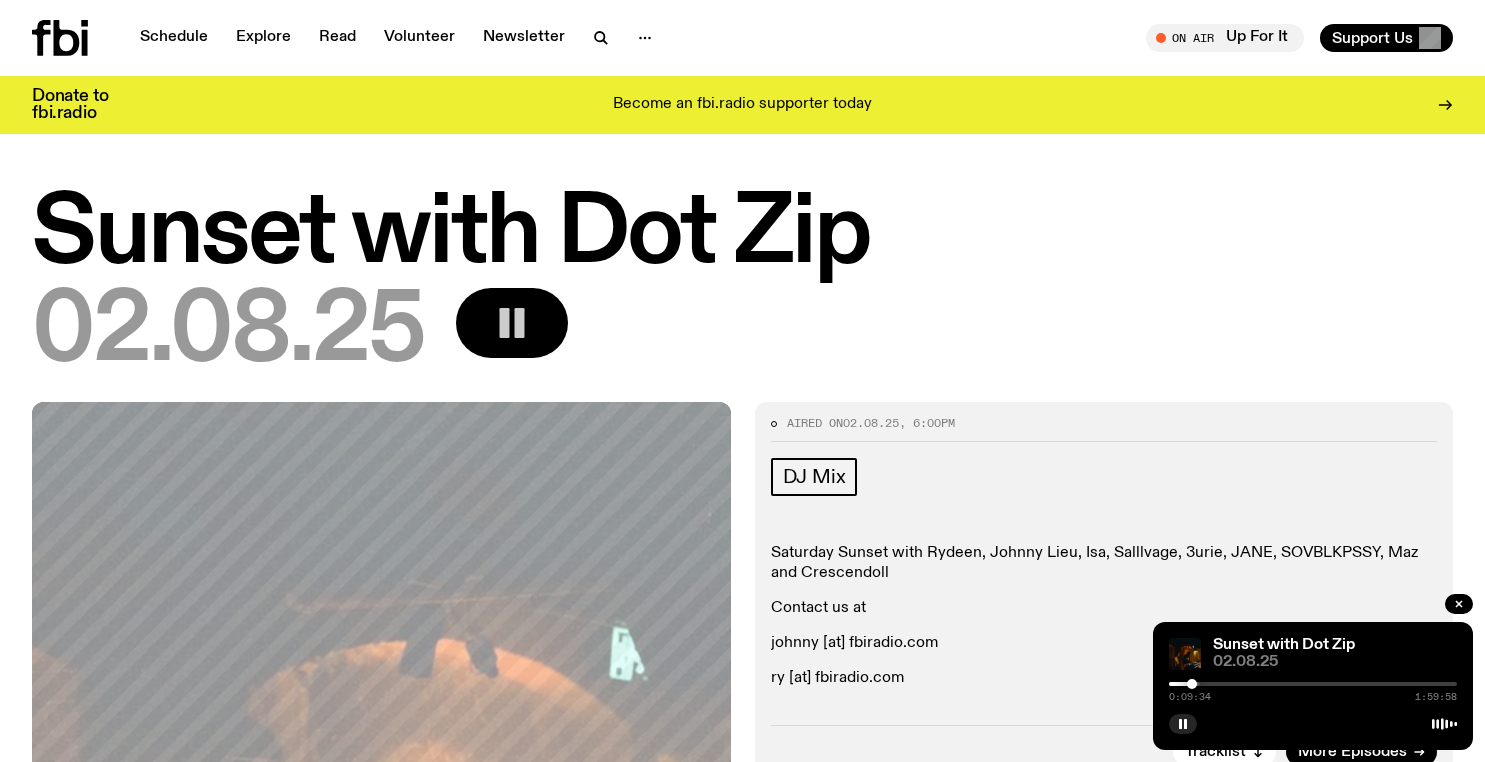 drag, startPoint x: 1178, startPoint y: 682, endPoint x: 1192, endPoint y: 683, distance: 14.035668 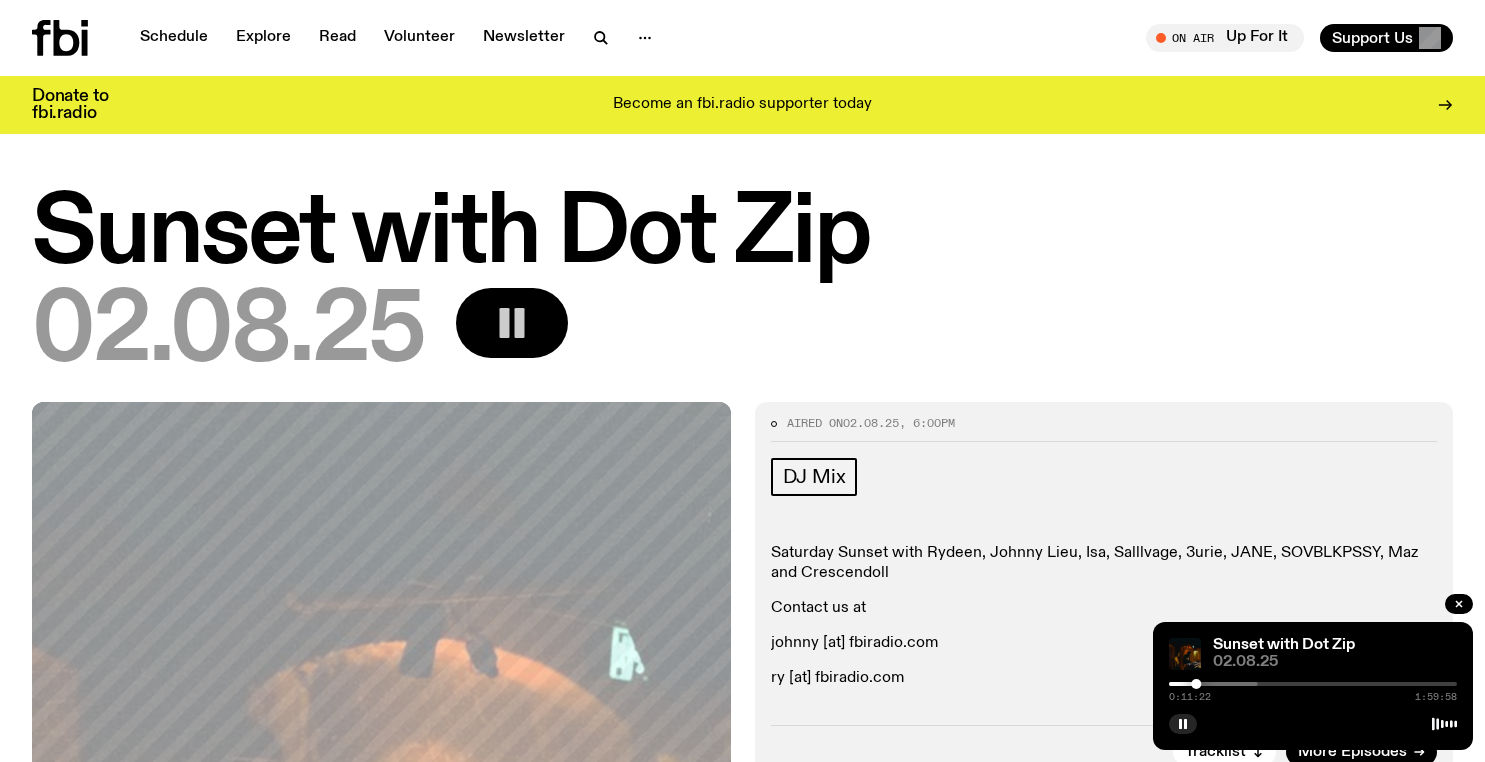 click 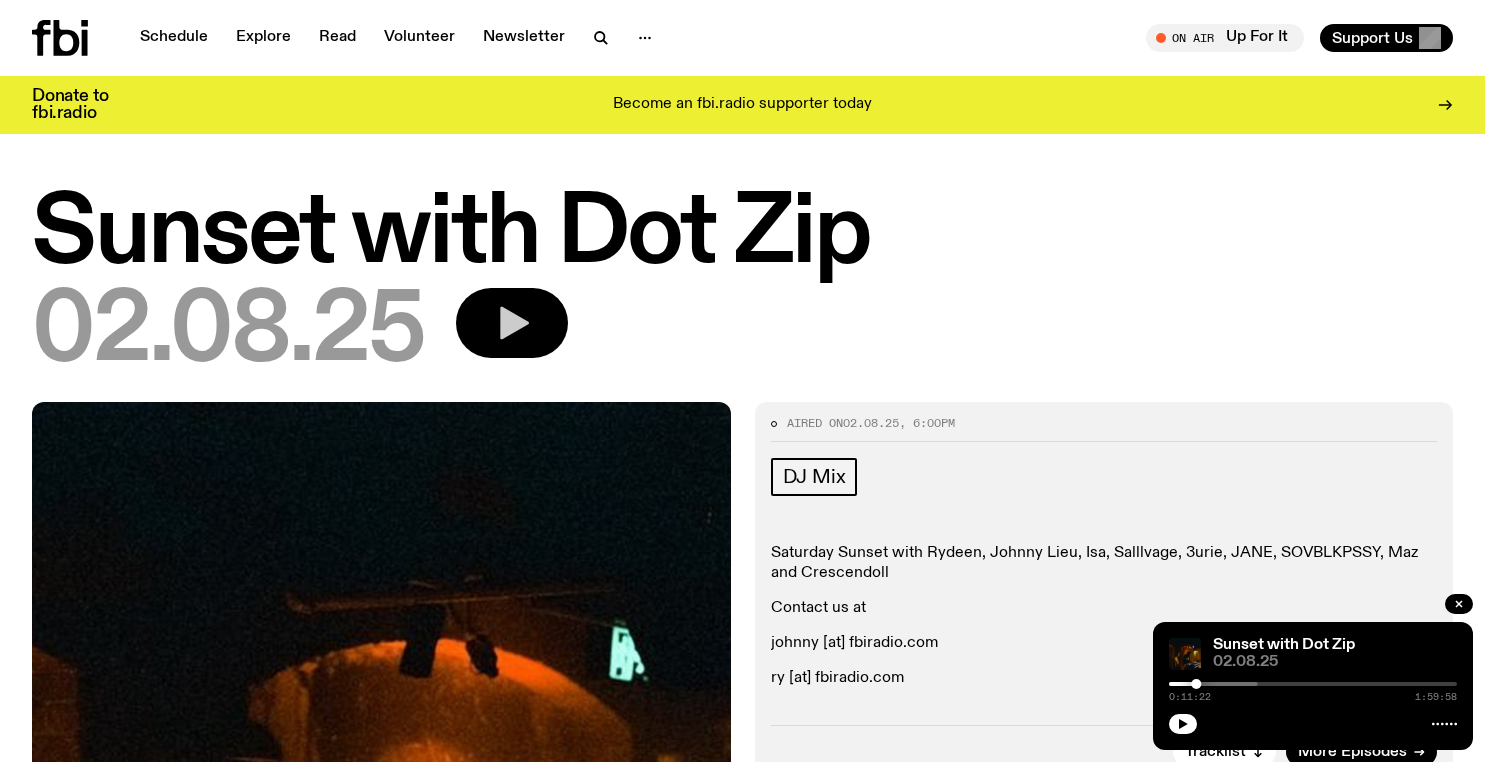 click 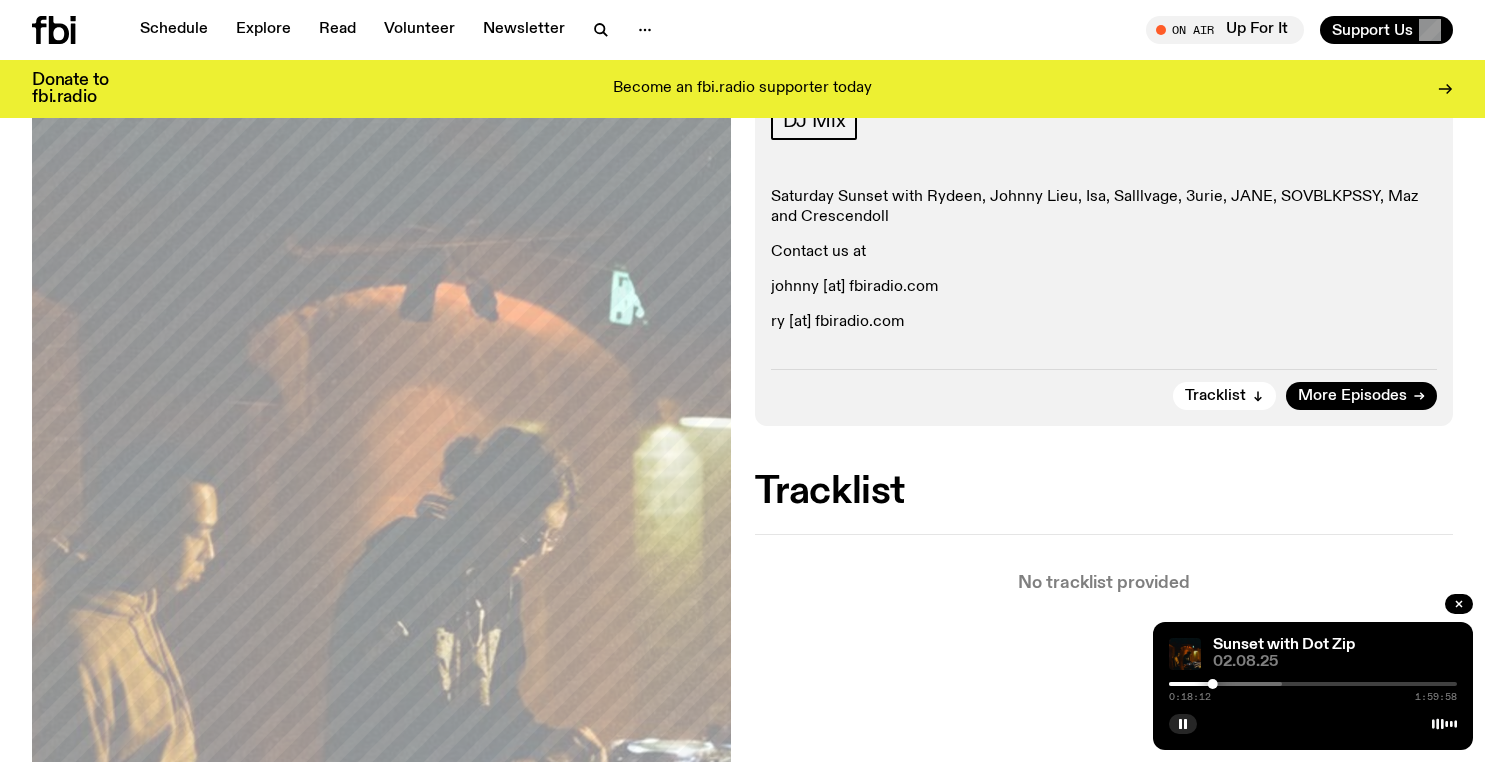 scroll, scrollTop: 350, scrollLeft: 0, axis: vertical 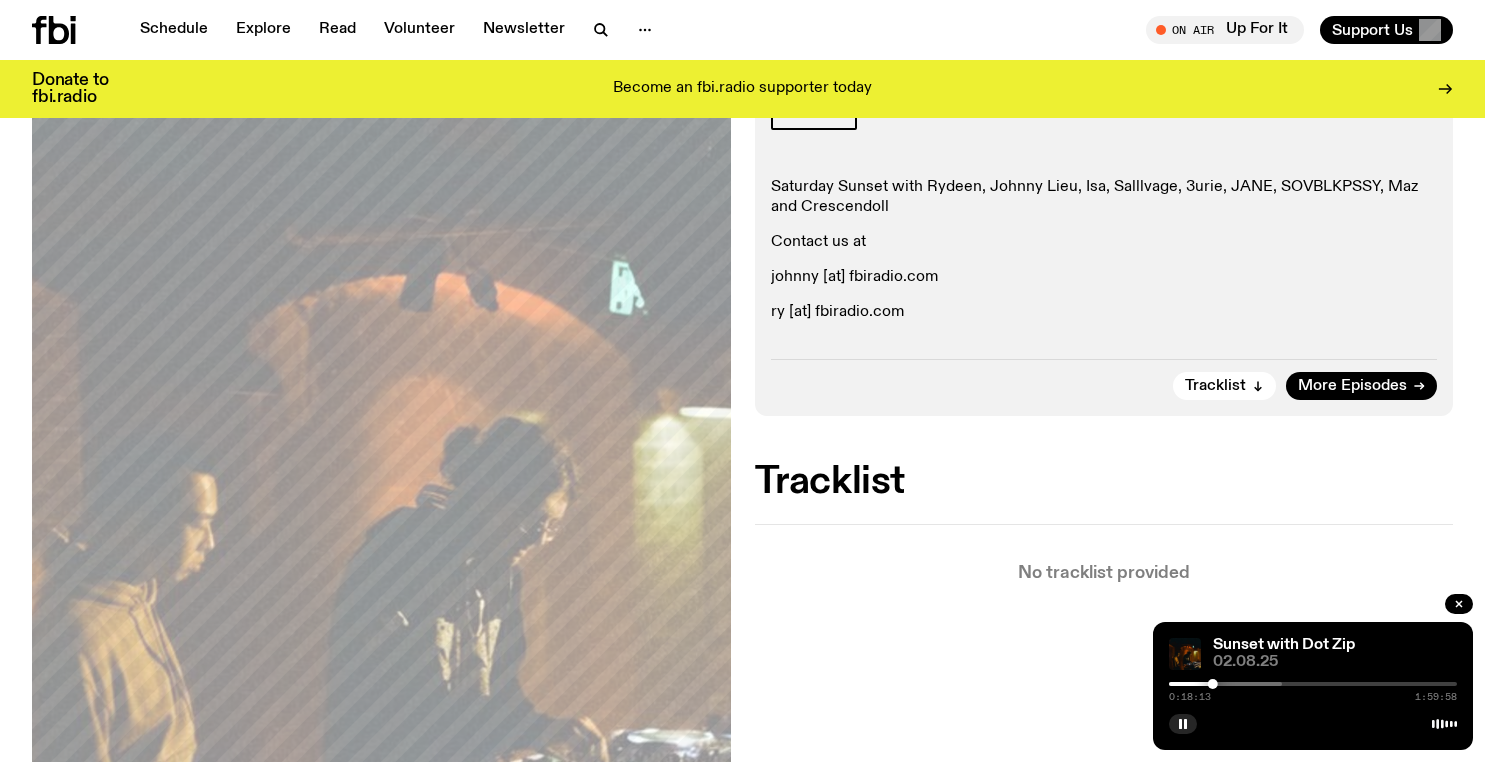 click on "0:18:13 1:59:58" at bounding box center [1313, 690] 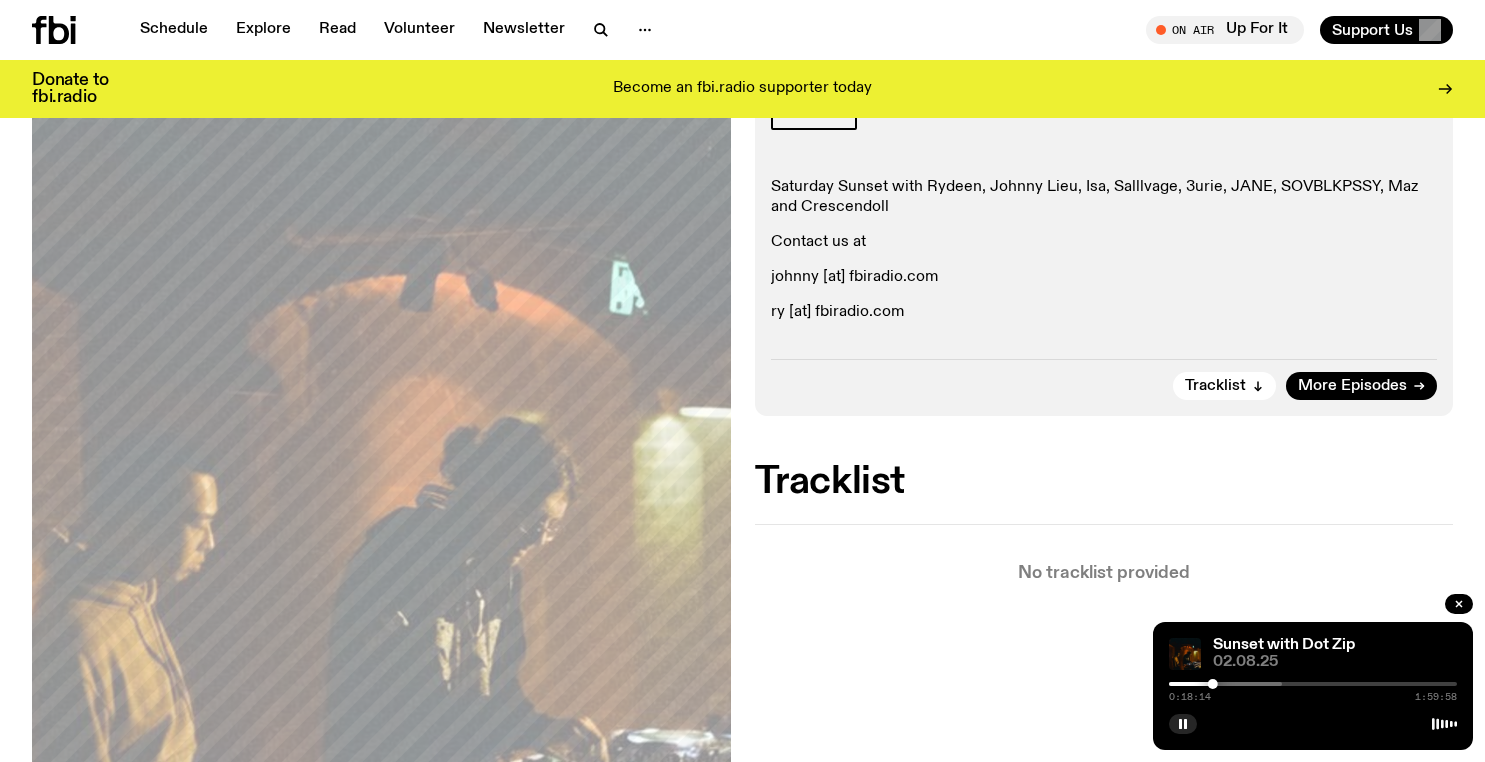 click on "0:18:14 1:59:58" at bounding box center (1313, 690) 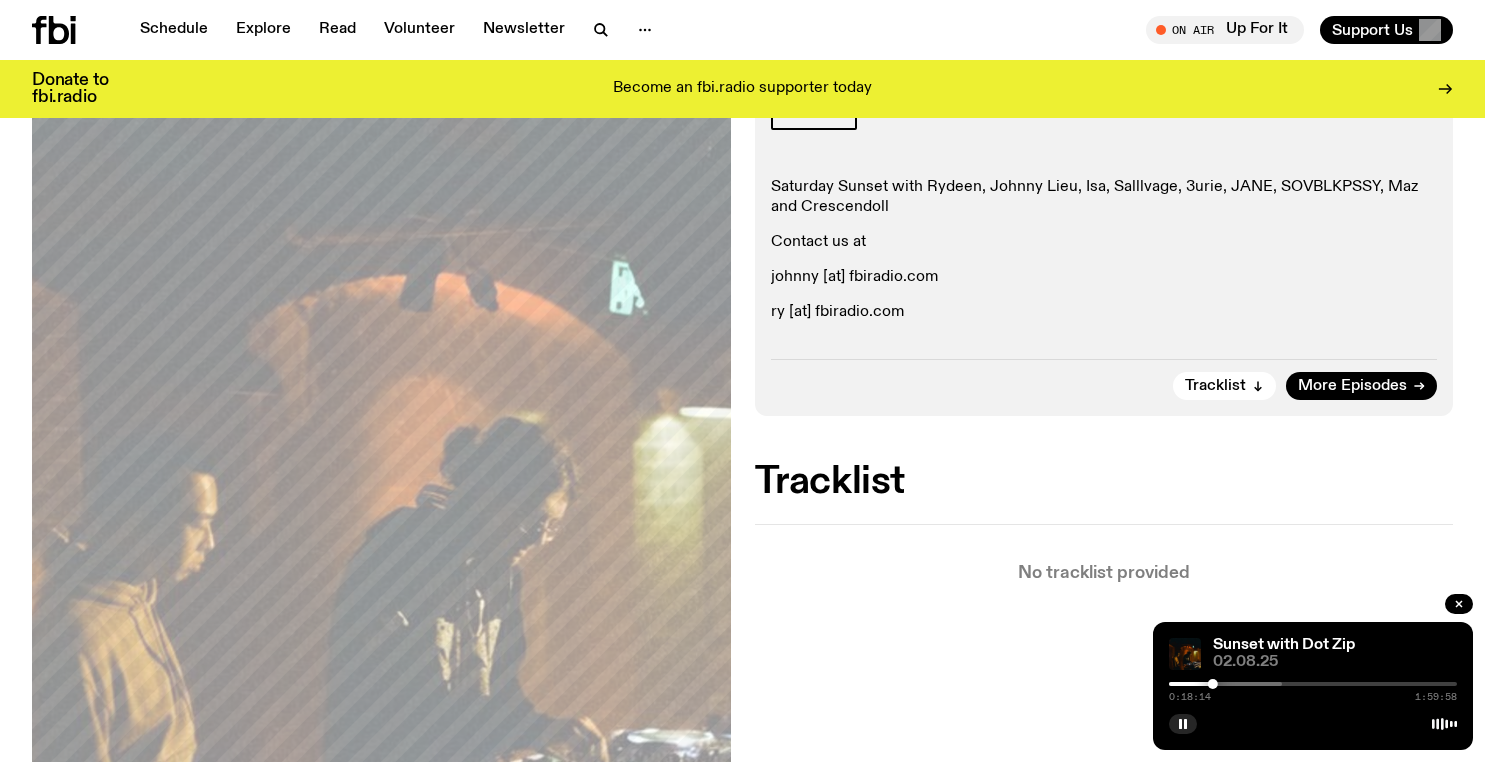 click at bounding box center [1138, 684] 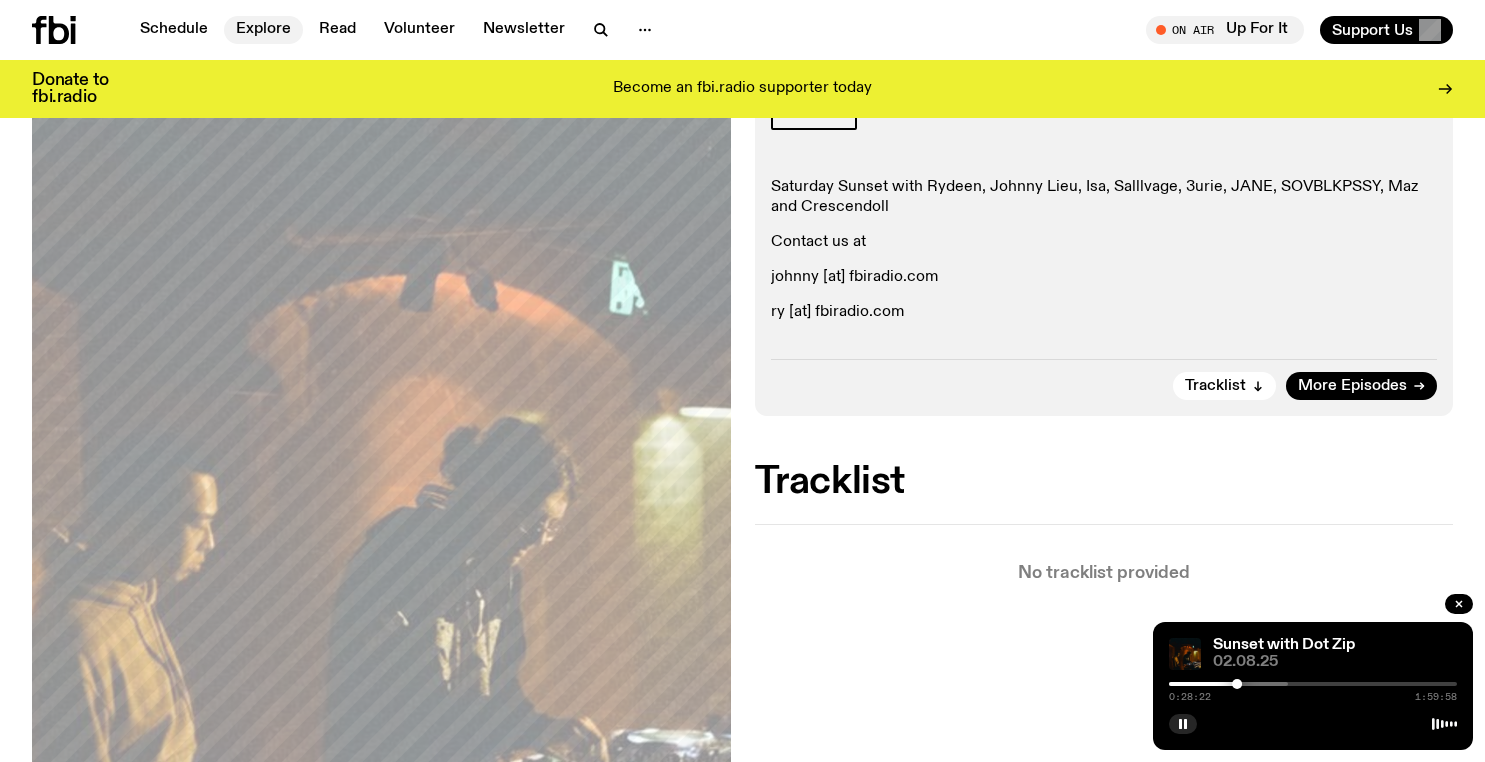 click on "Explore" at bounding box center (263, 30) 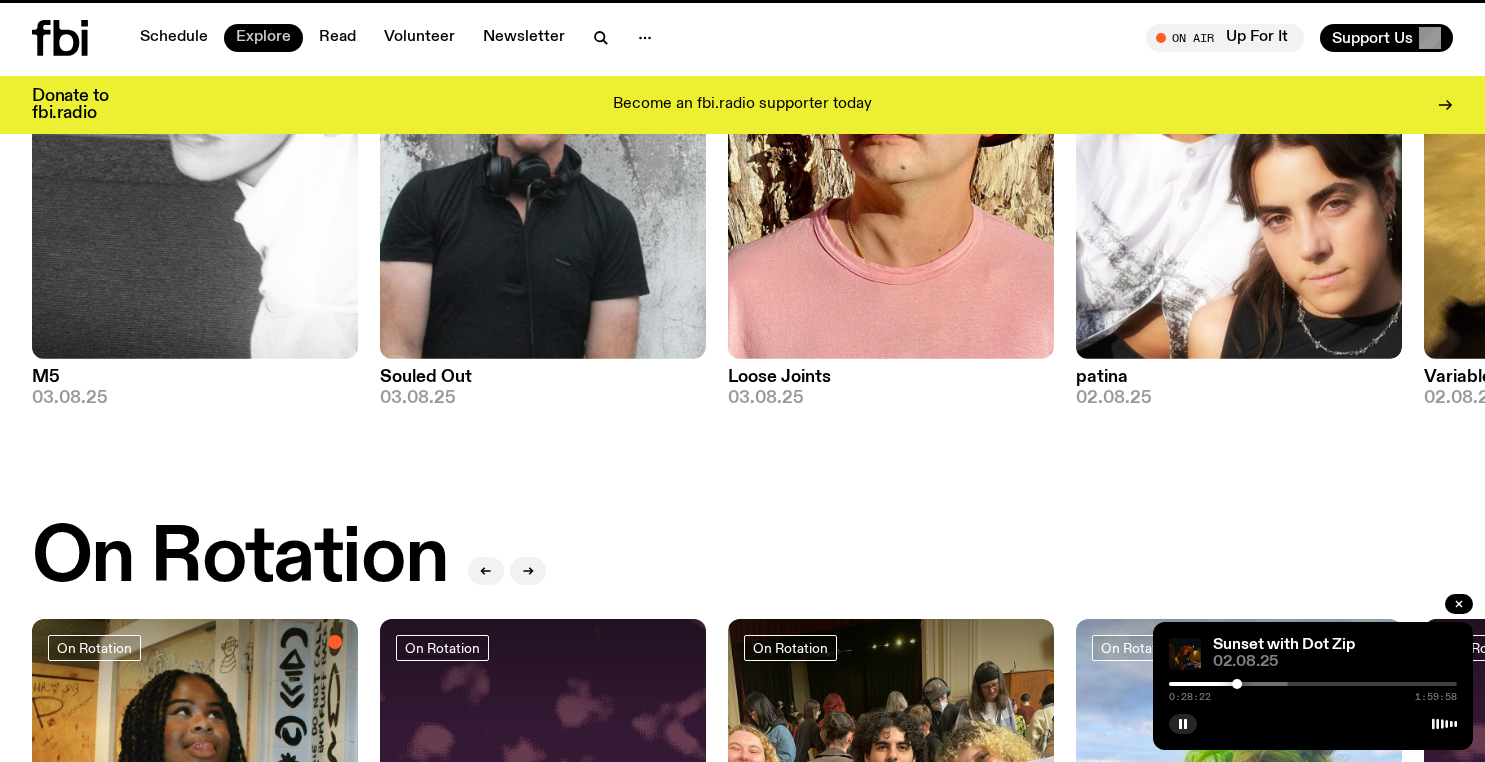 scroll, scrollTop: 0, scrollLeft: 0, axis: both 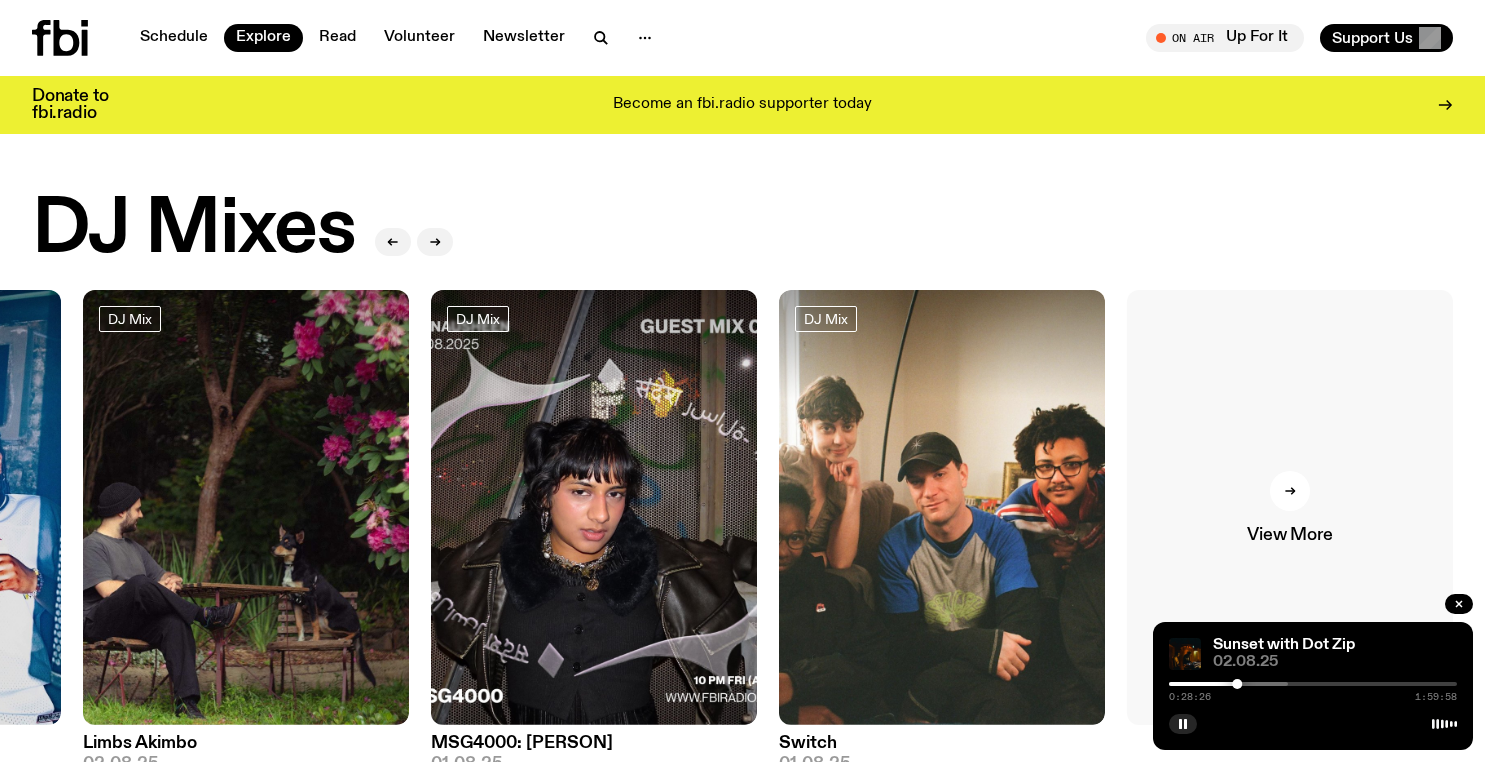 click at bounding box center (1290, 491) 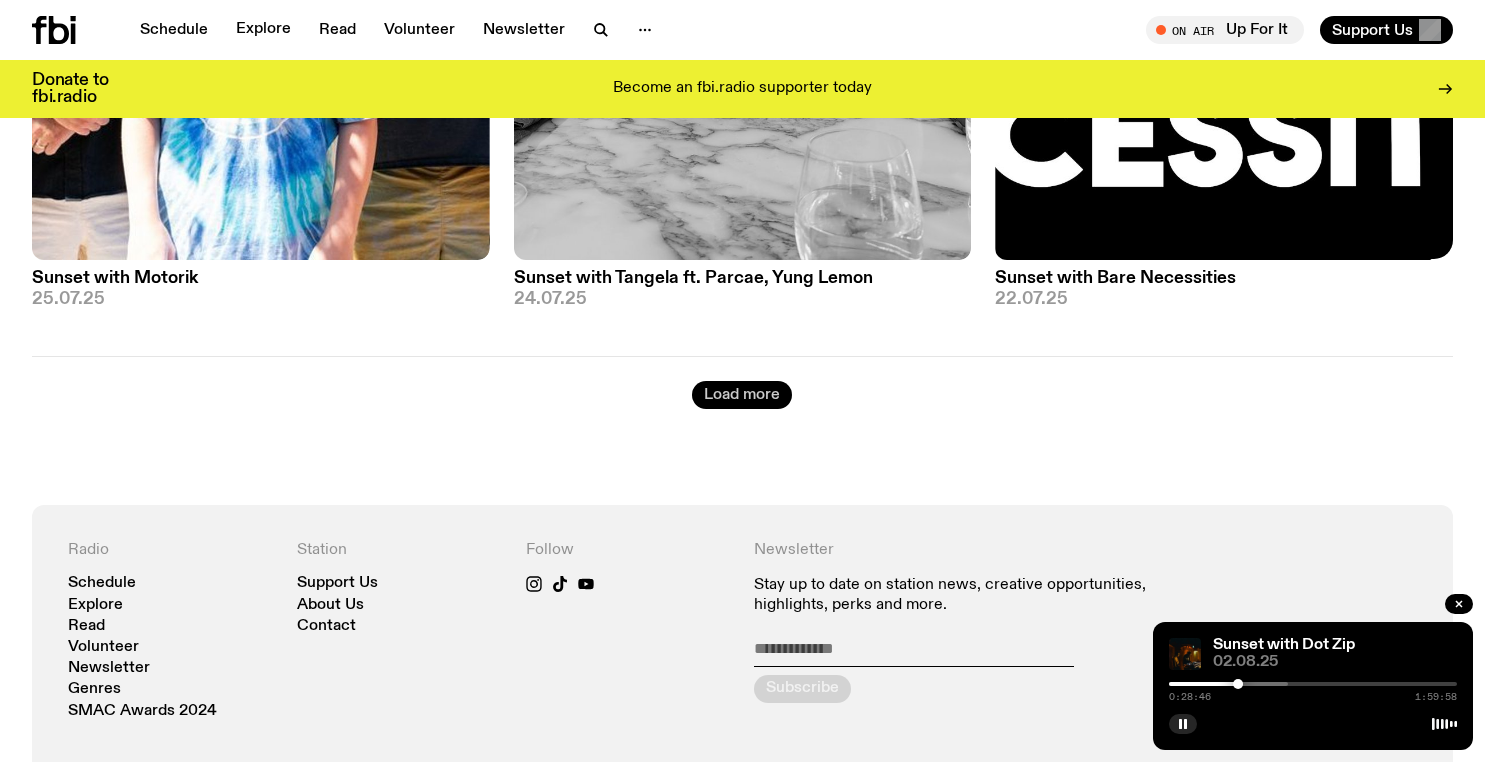 scroll, scrollTop: 5607, scrollLeft: 0, axis: vertical 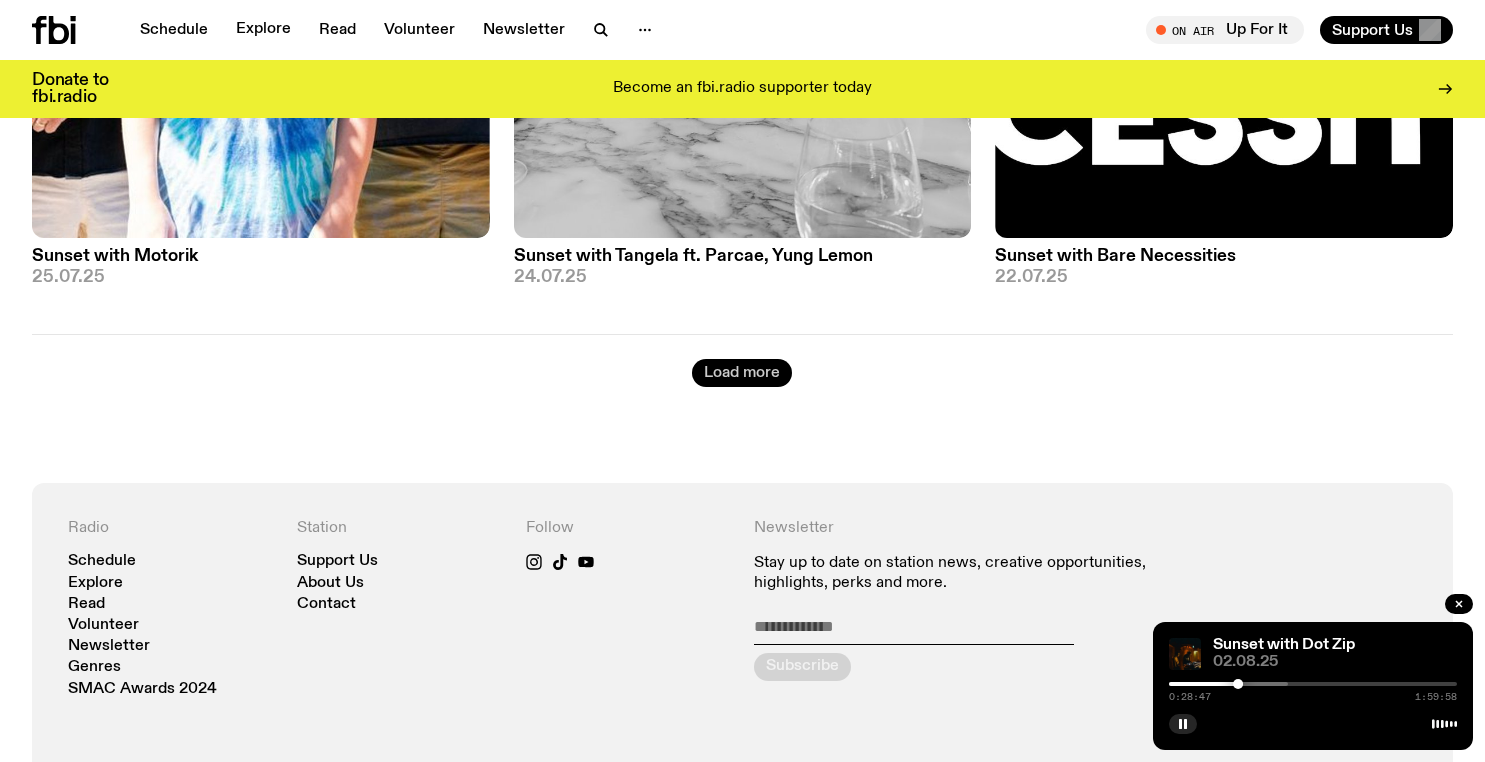 click on "Load more" at bounding box center [742, 373] 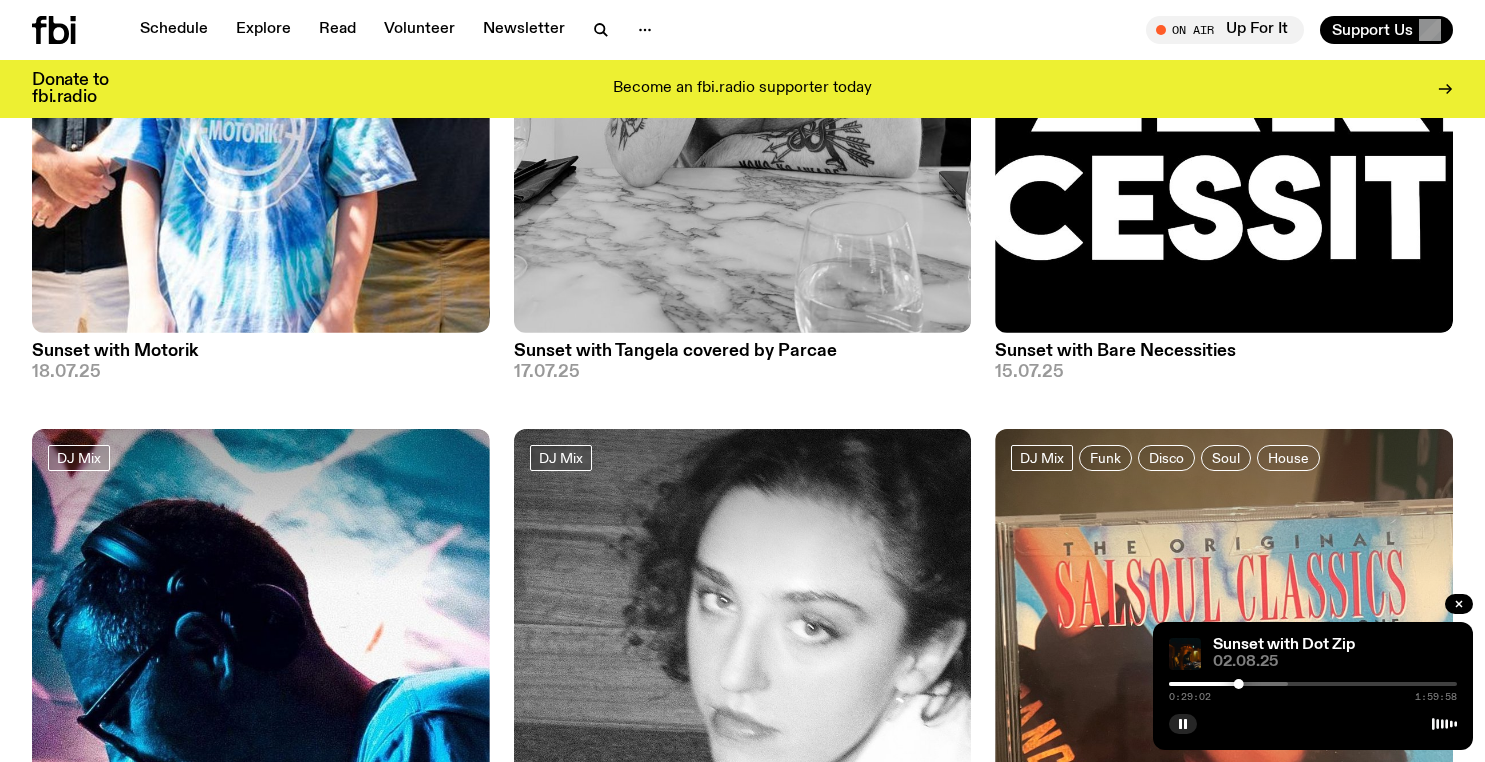 scroll, scrollTop: 8359, scrollLeft: 0, axis: vertical 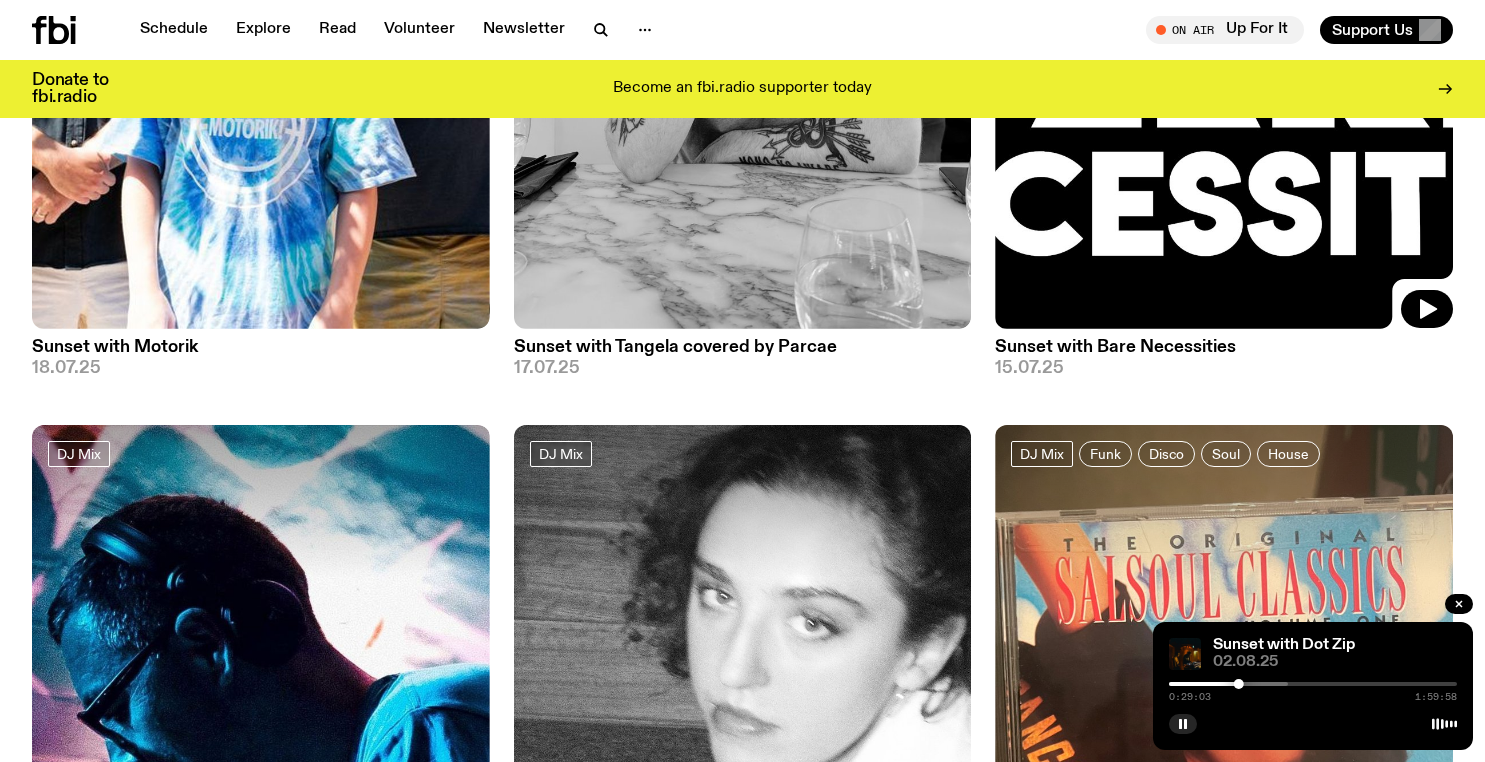 click 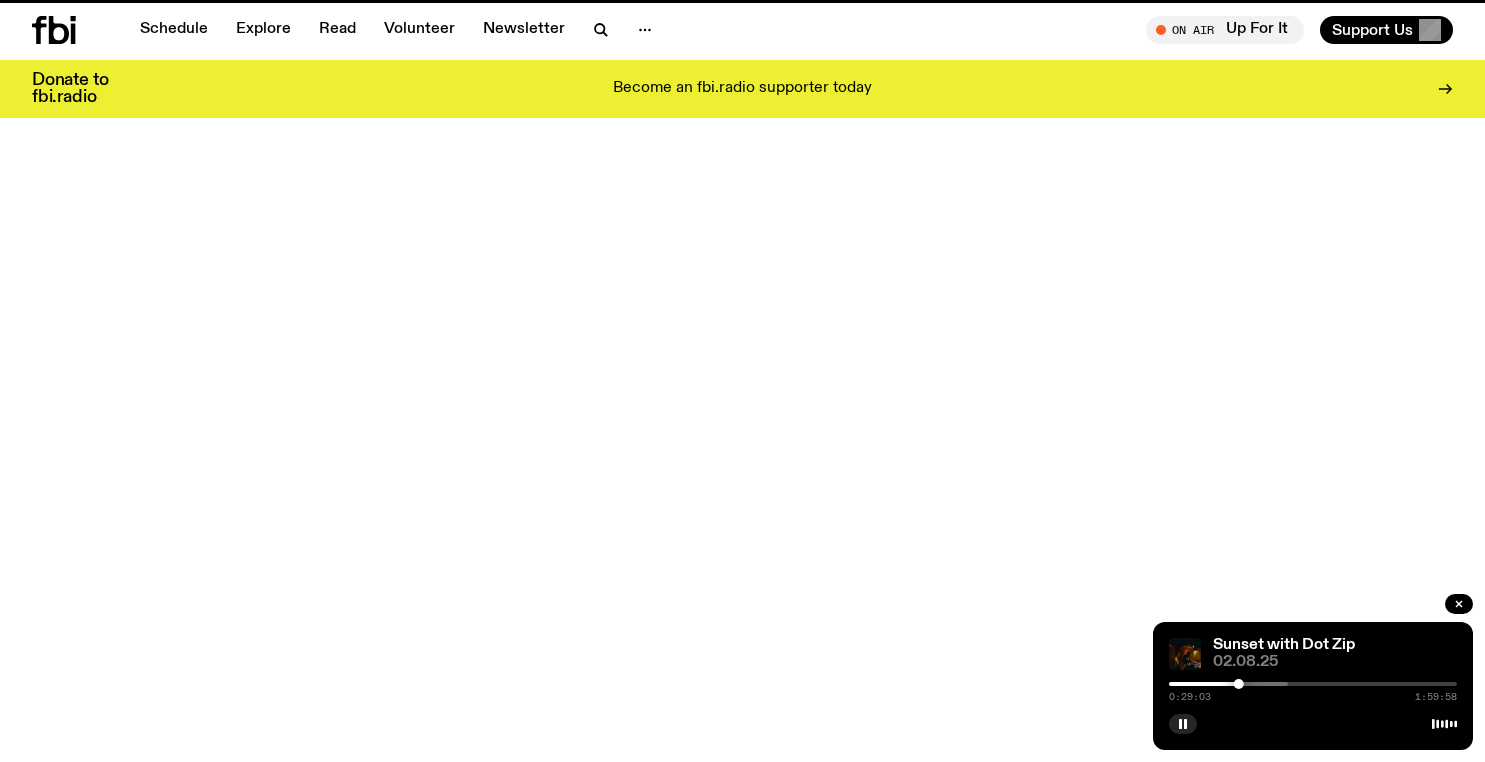 scroll, scrollTop: 0, scrollLeft: 0, axis: both 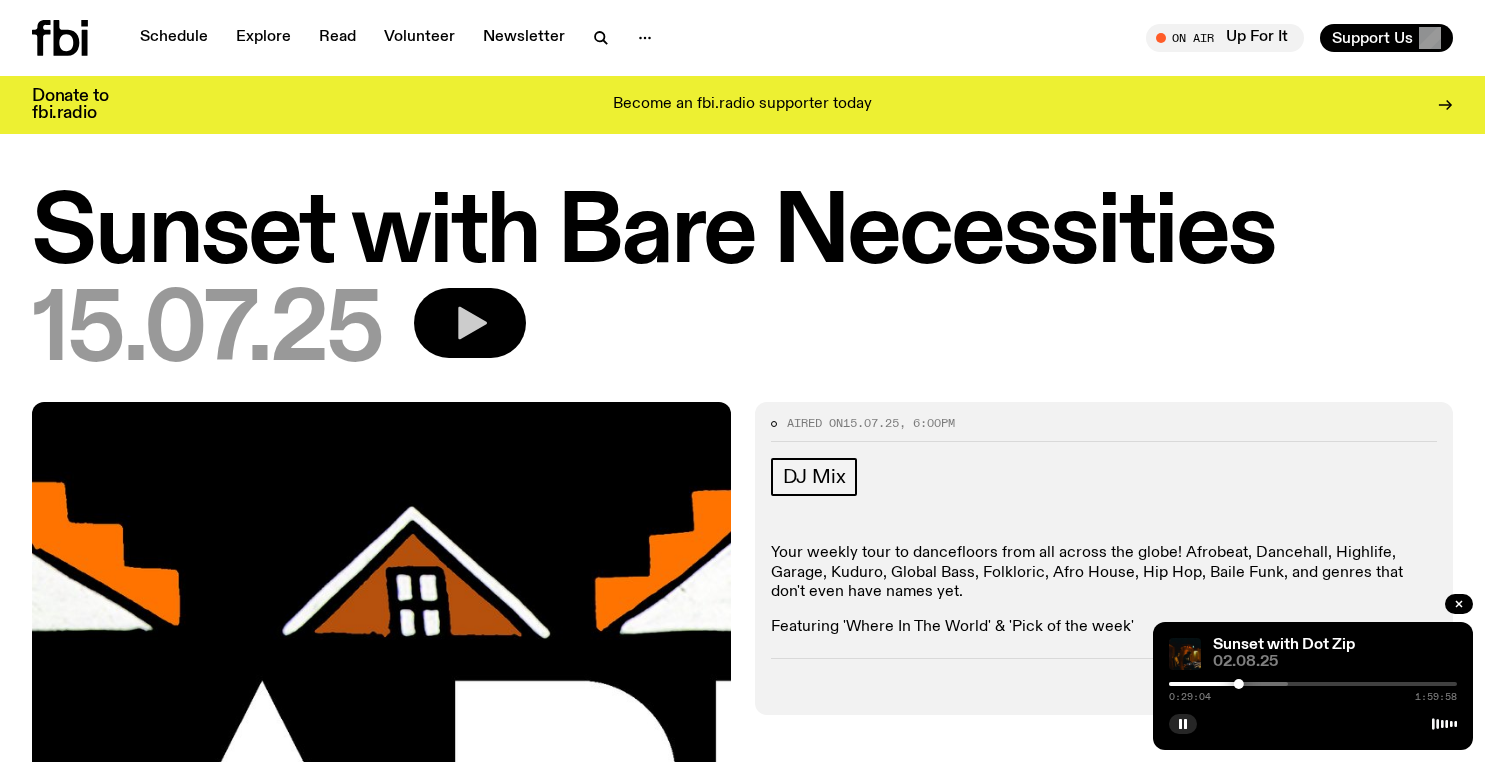 click 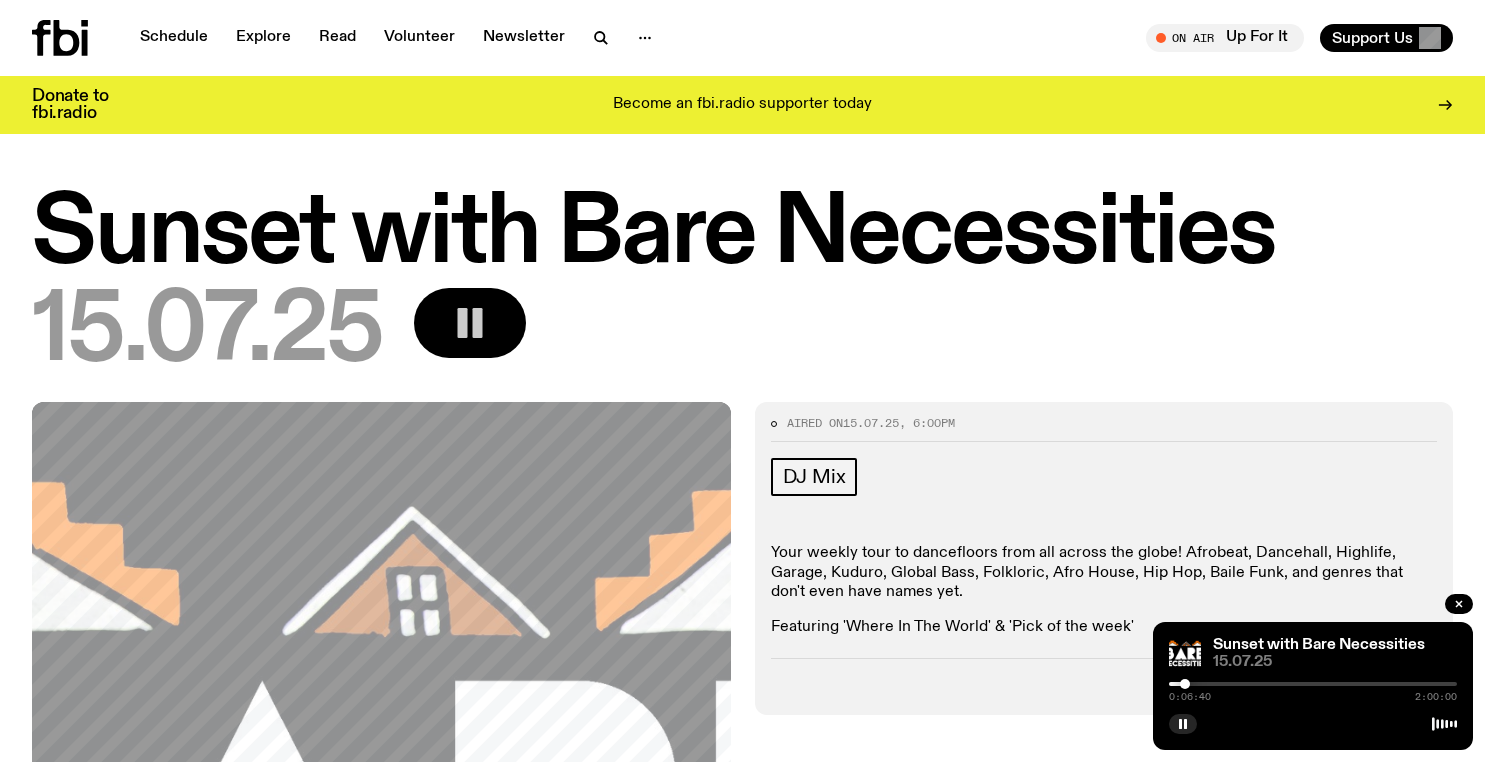 drag, startPoint x: 1171, startPoint y: 684, endPoint x: 1185, endPoint y: 688, distance: 14.56022 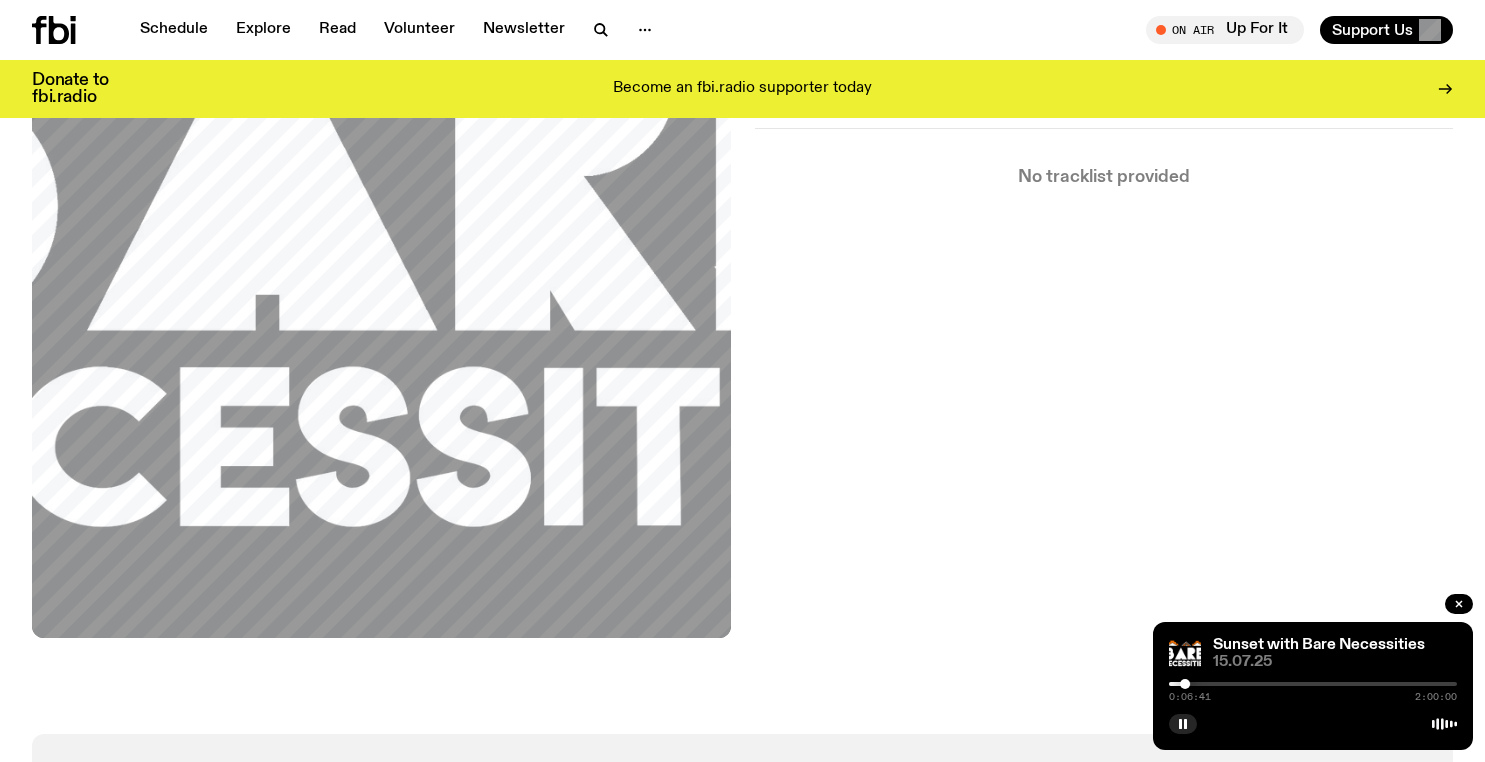 scroll, scrollTop: 681, scrollLeft: 0, axis: vertical 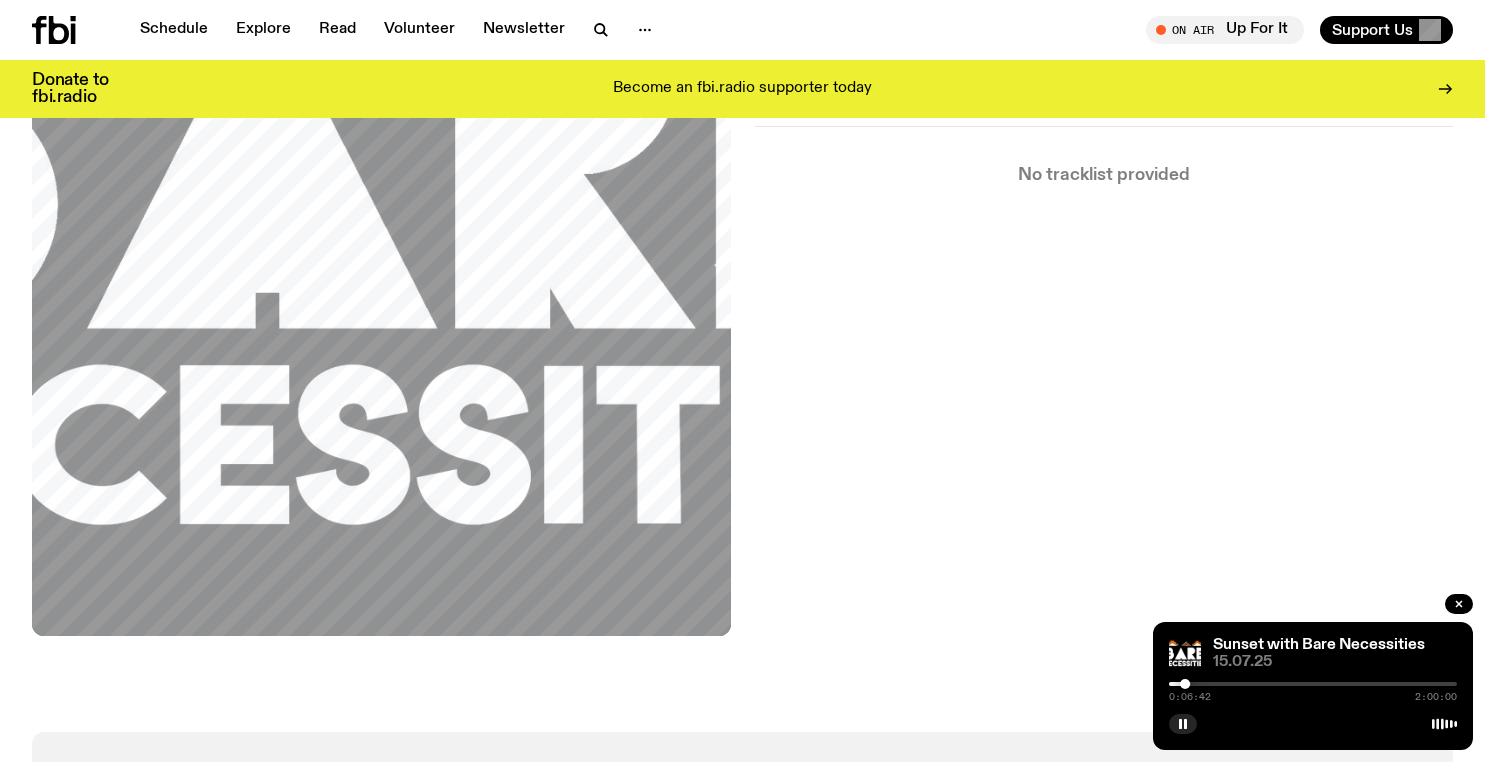 click at bounding box center [1313, 684] 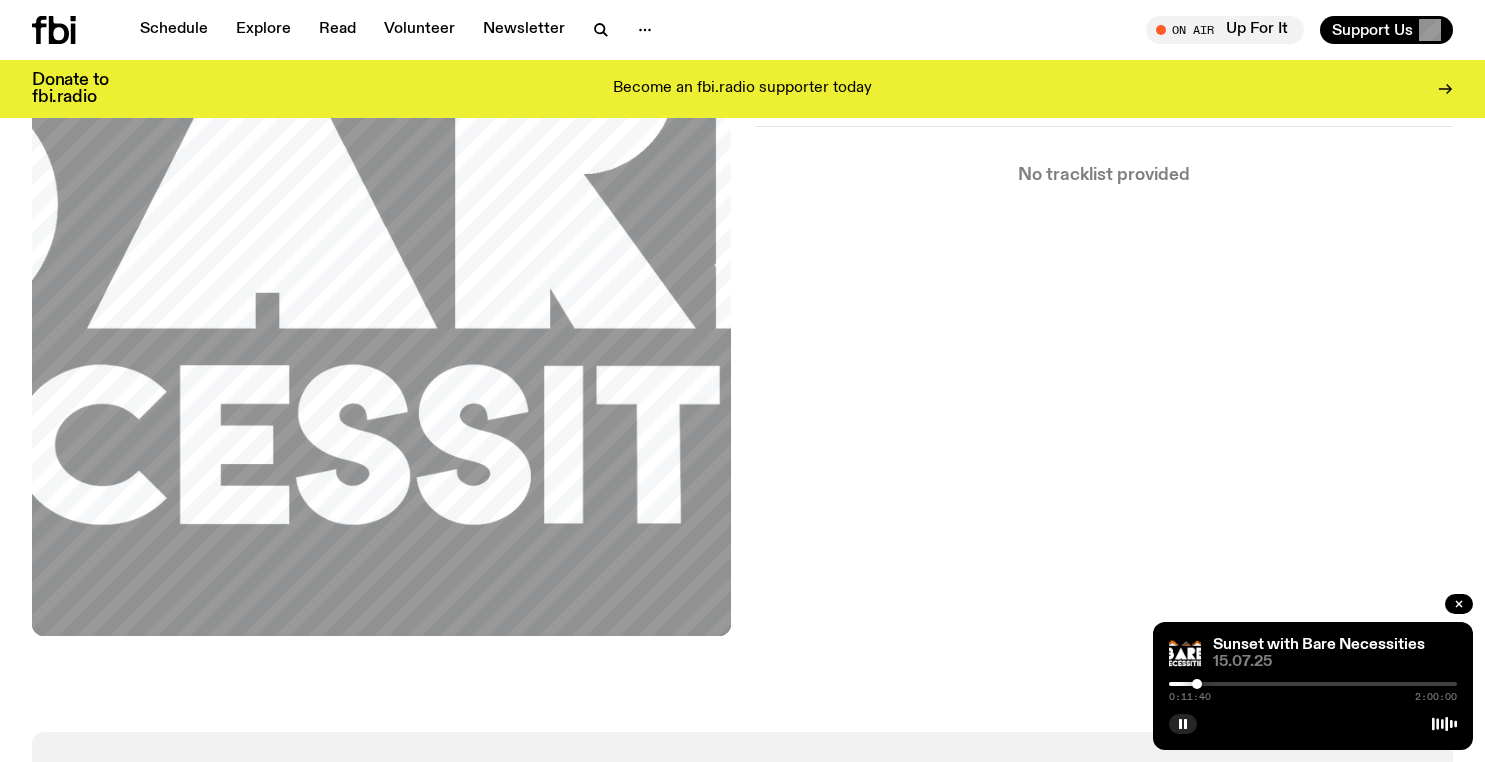 scroll, scrollTop: 687, scrollLeft: 0, axis: vertical 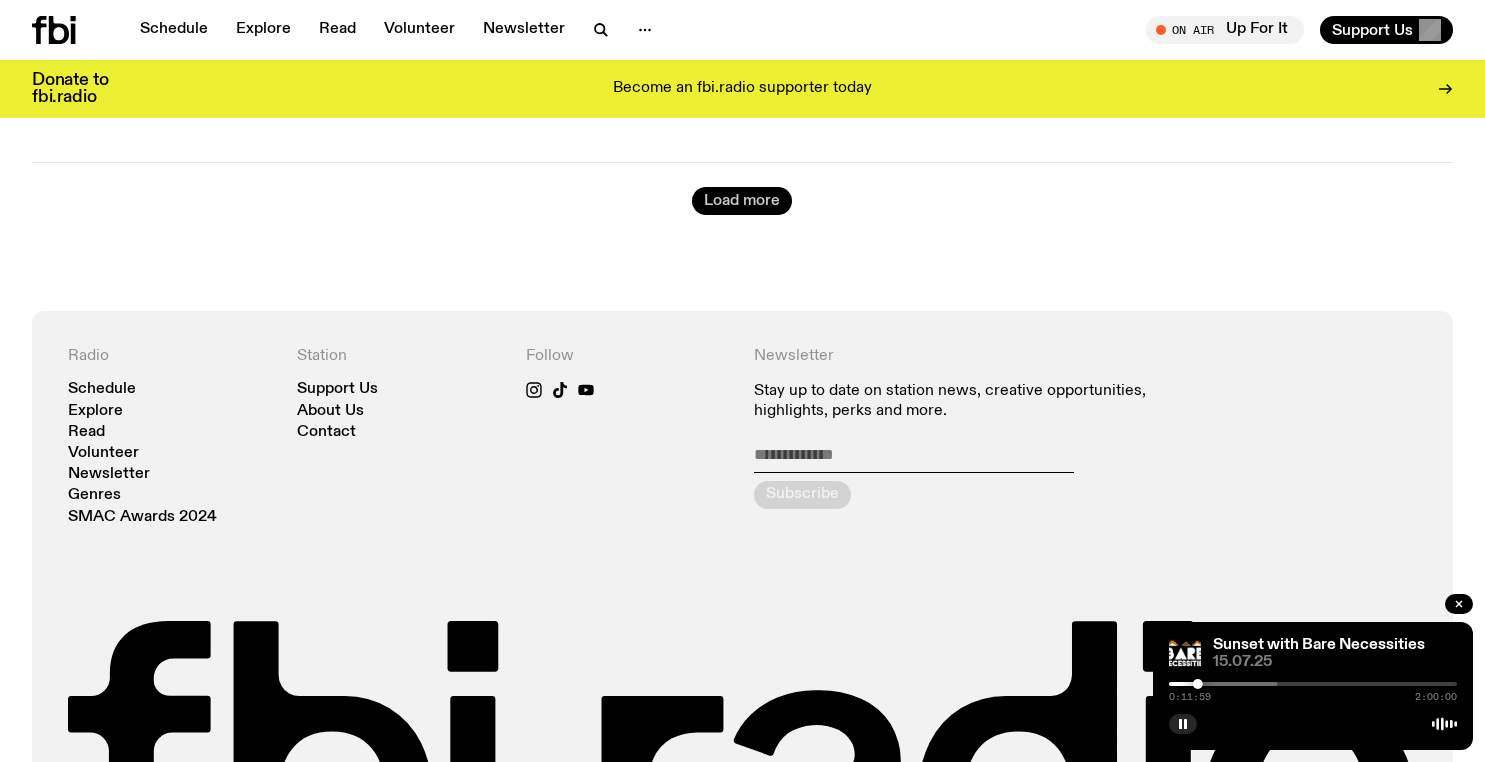 click on "Load more" at bounding box center (742, 201) 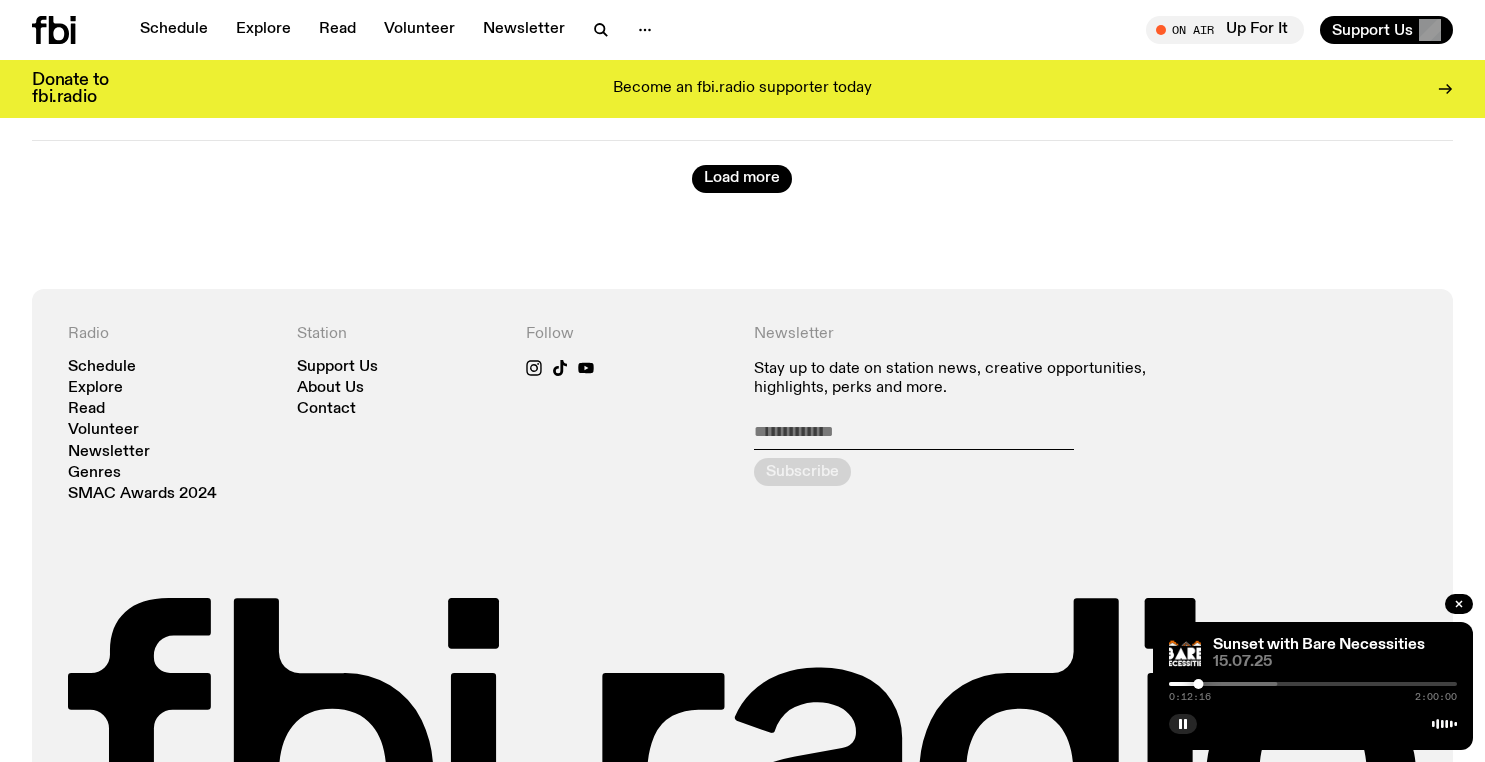 scroll, scrollTop: 19692, scrollLeft: 0, axis: vertical 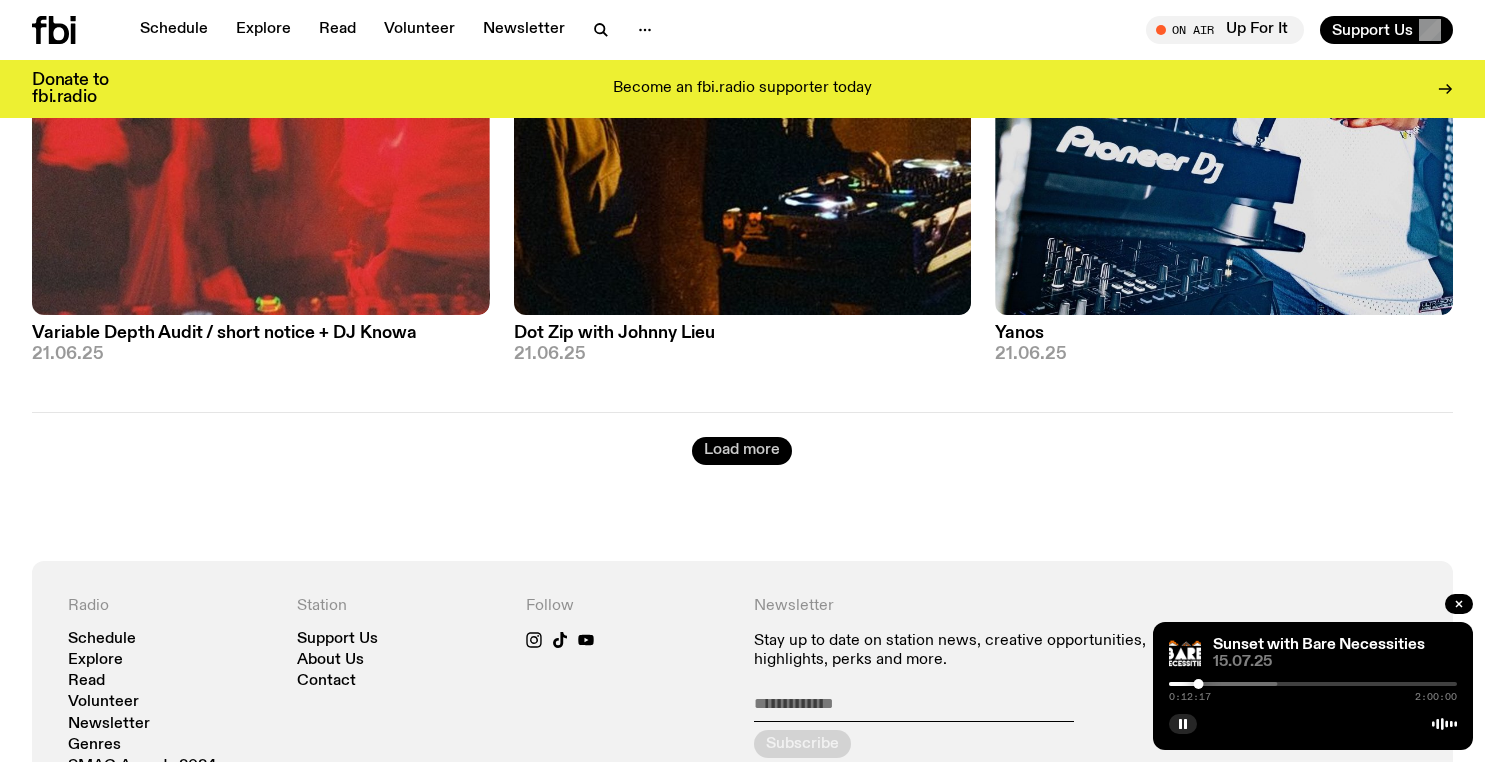 click on "Load more" at bounding box center [742, 451] 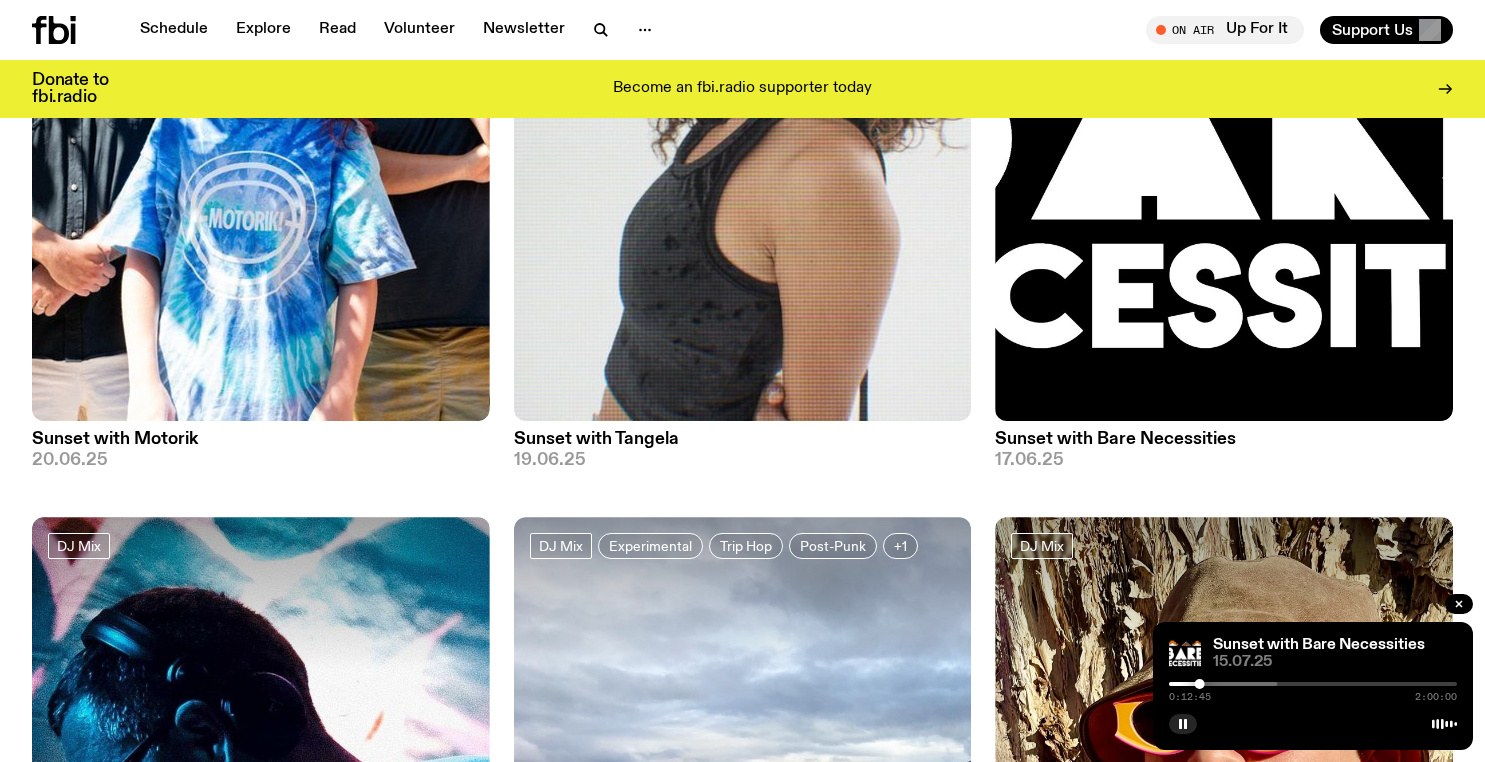 scroll, scrollTop: 20968, scrollLeft: 0, axis: vertical 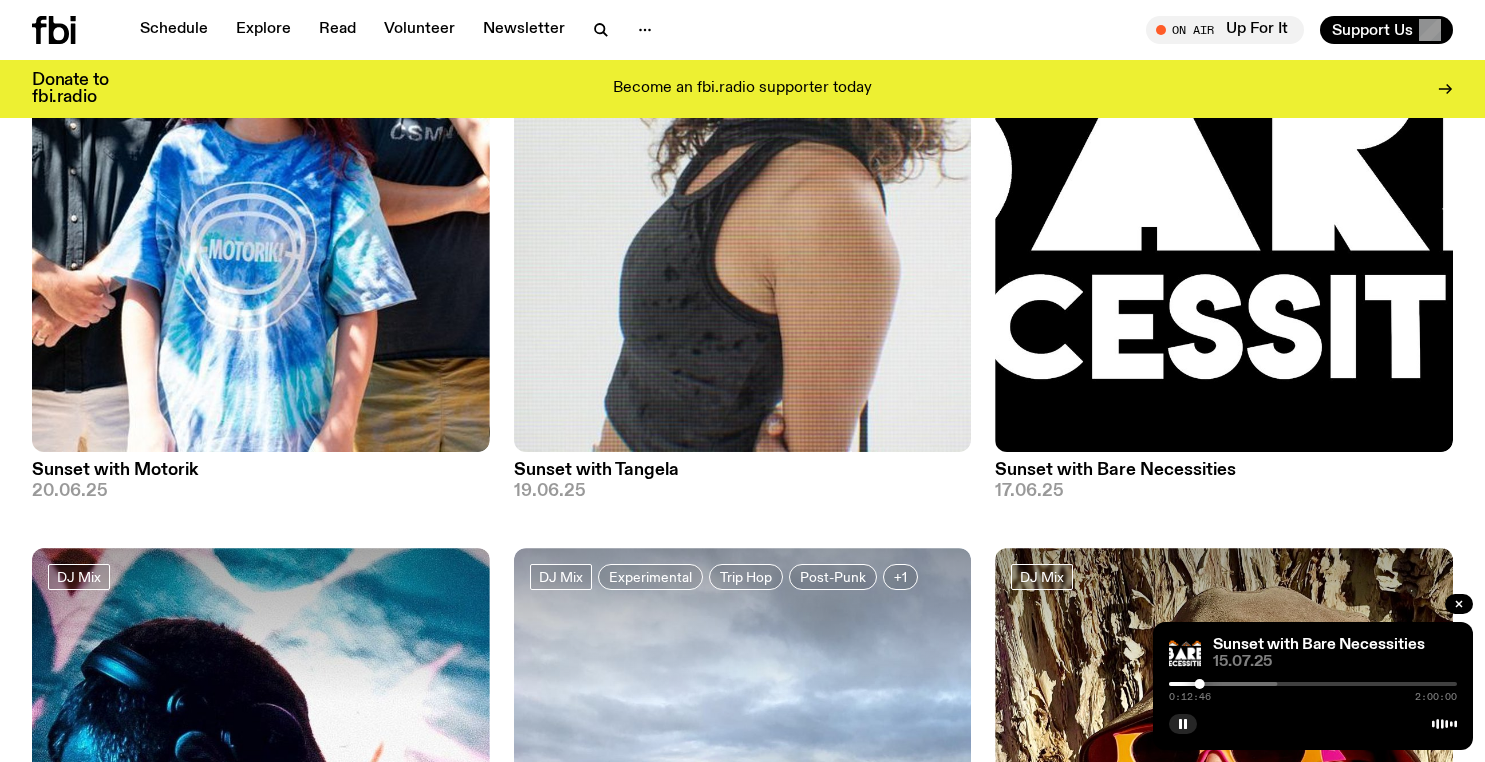 click 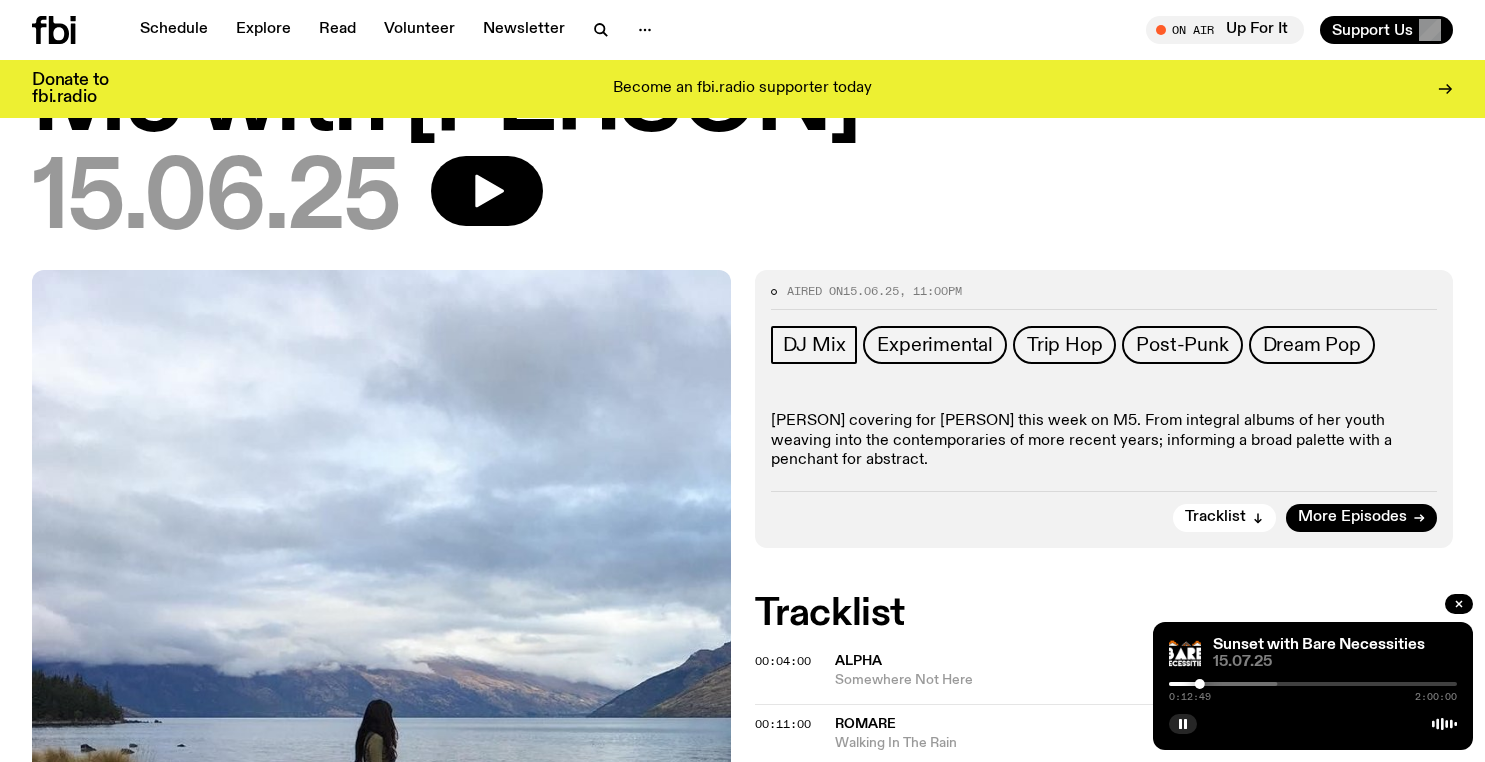 scroll, scrollTop: 115, scrollLeft: 0, axis: vertical 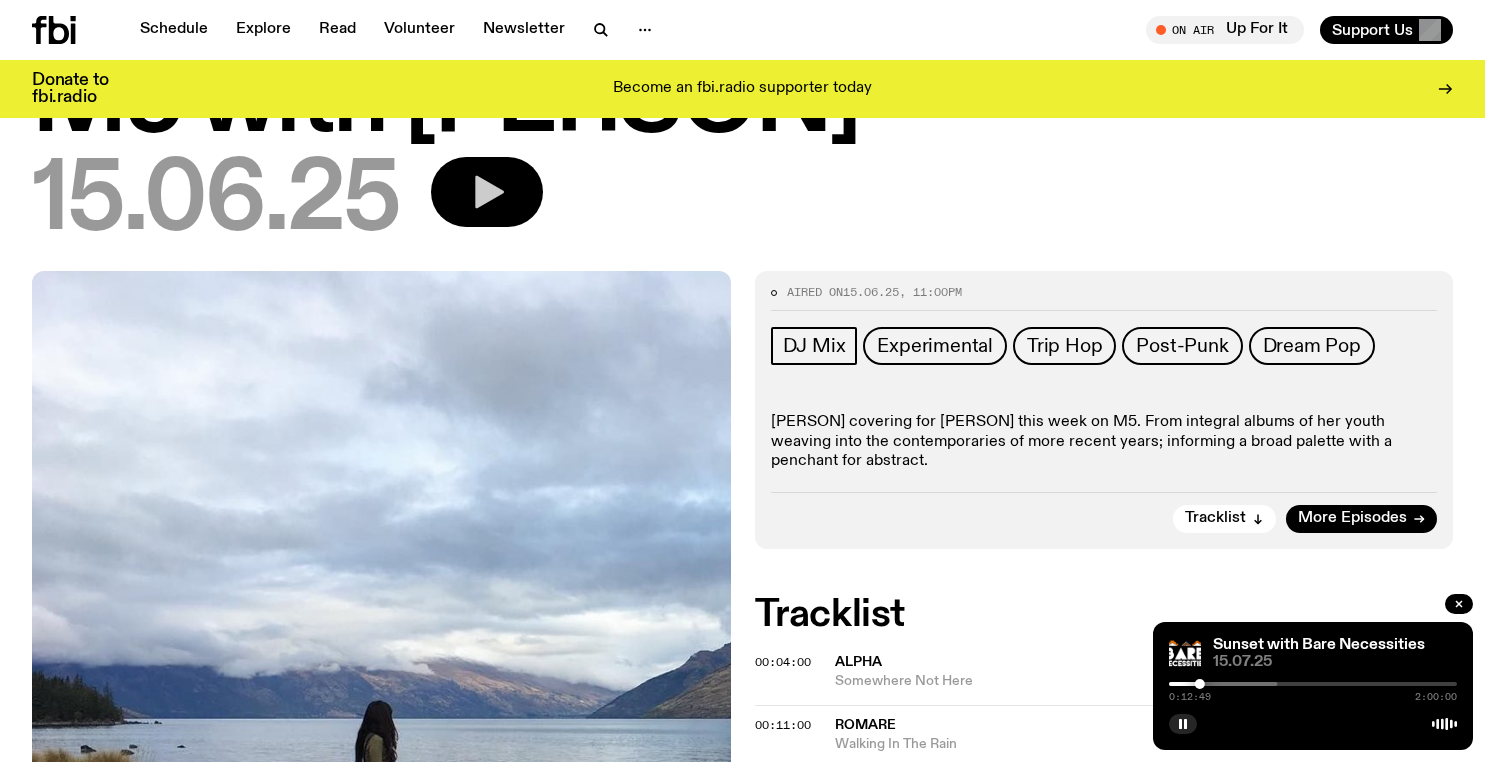 click 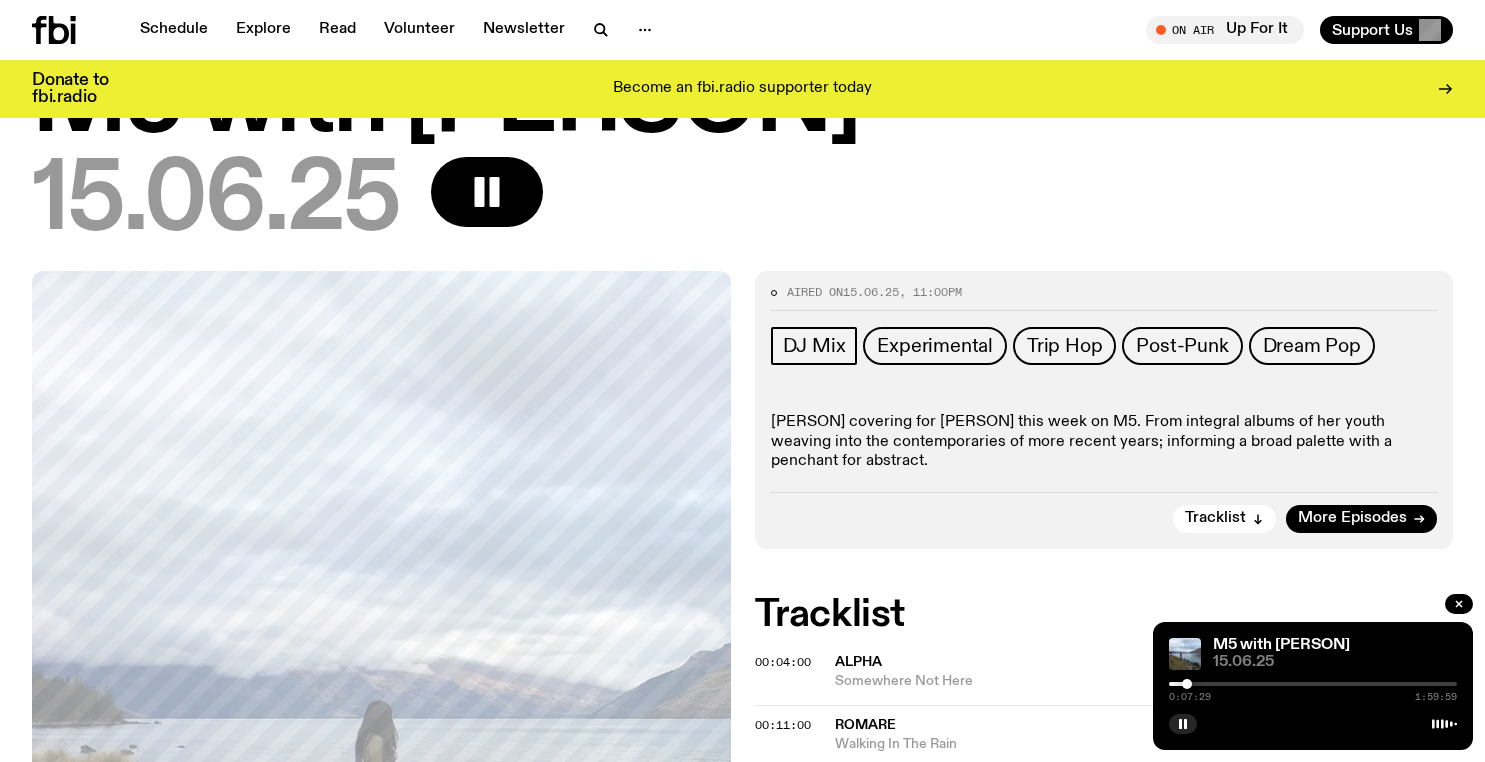 drag, startPoint x: 1171, startPoint y: 685, endPoint x: 1187, endPoint y: 686, distance: 16.03122 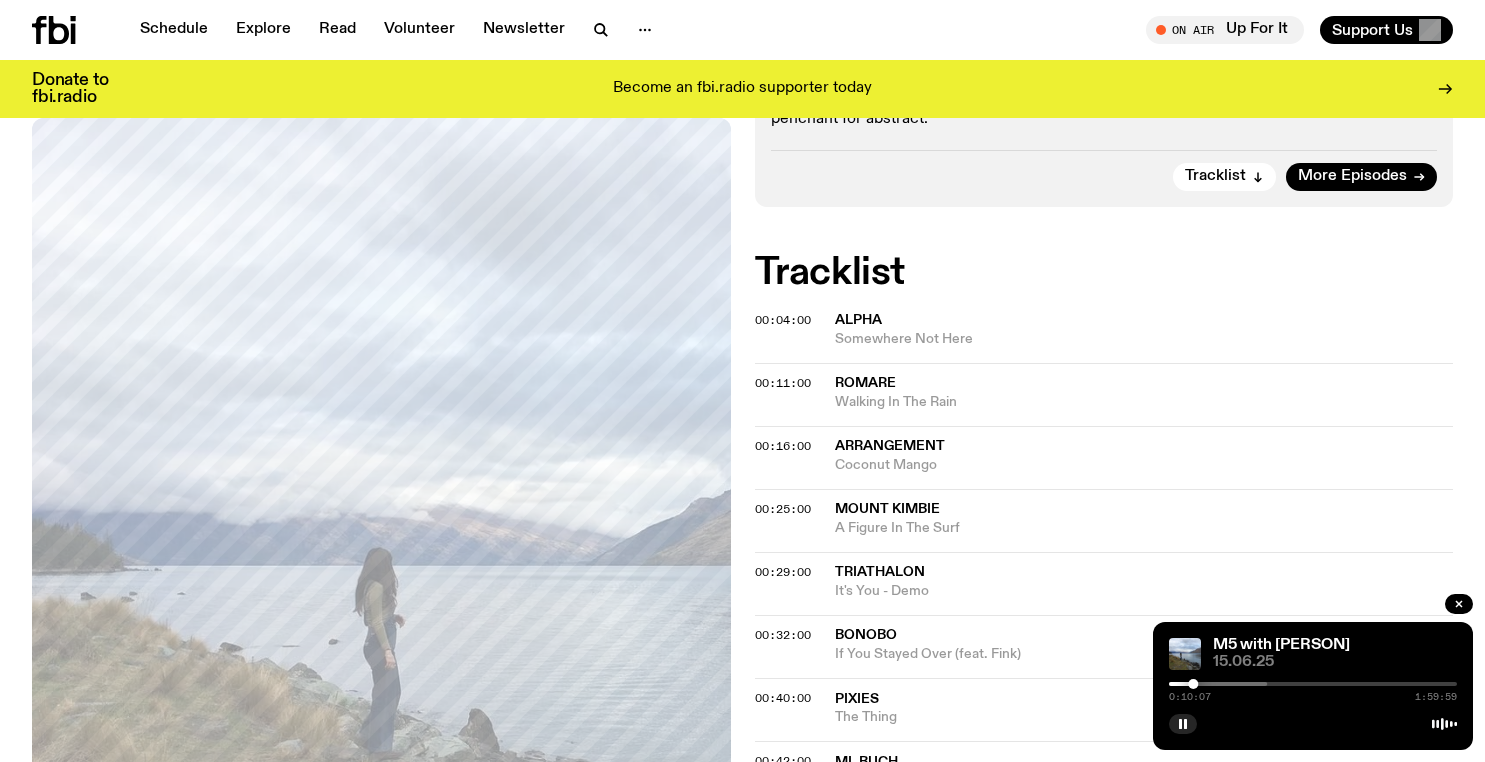 scroll, scrollTop: 454, scrollLeft: 0, axis: vertical 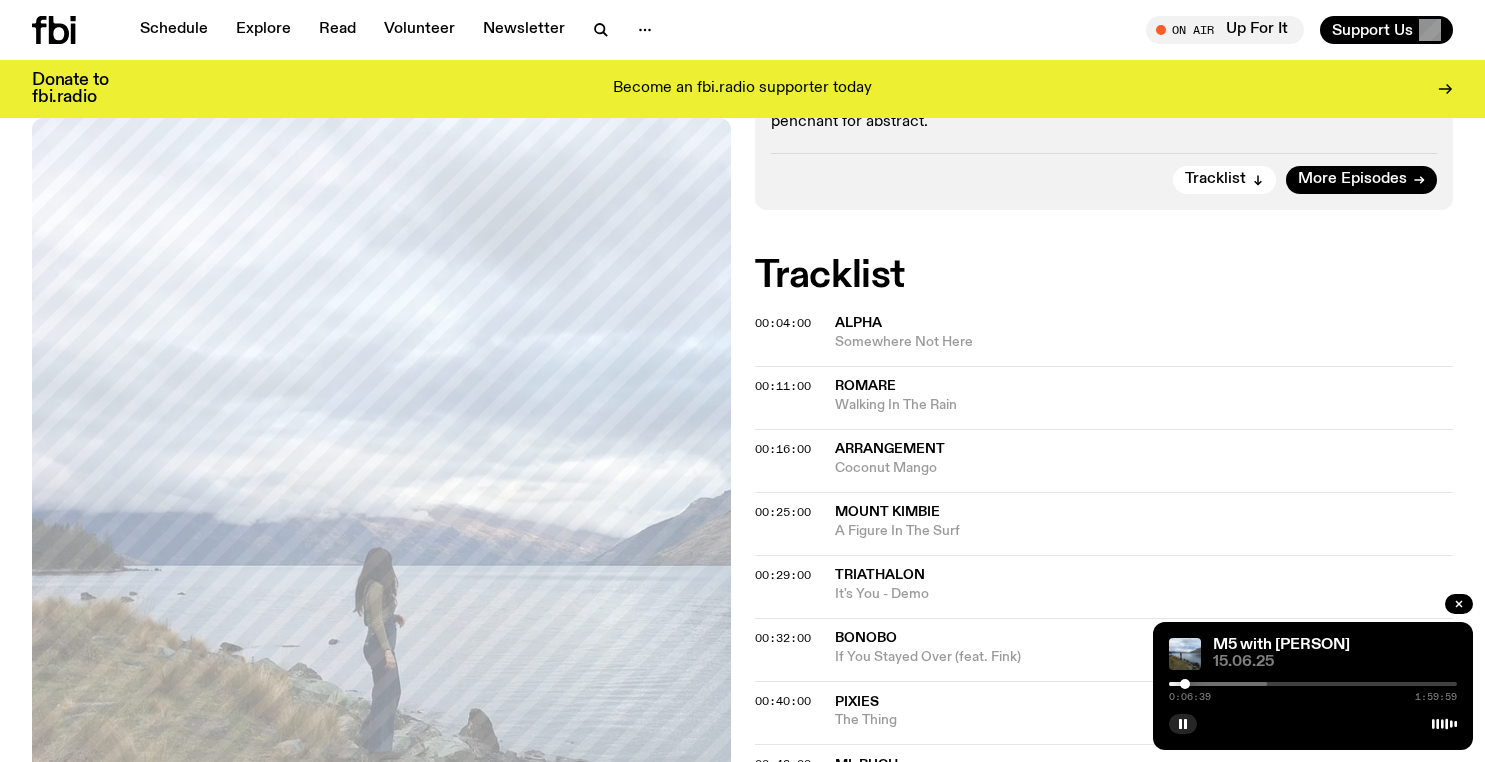 click at bounding box center [1185, 684] 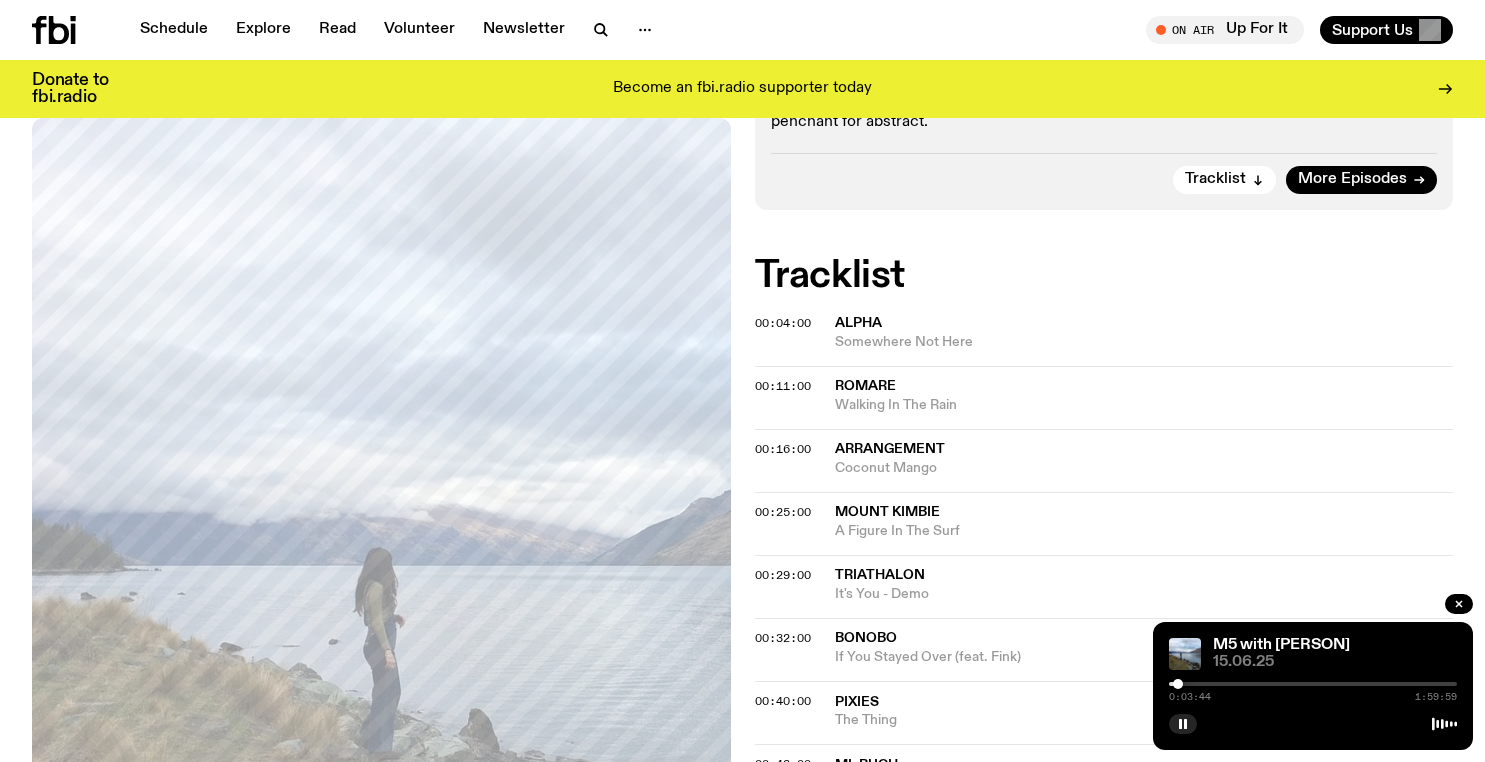 click at bounding box center [1178, 684] 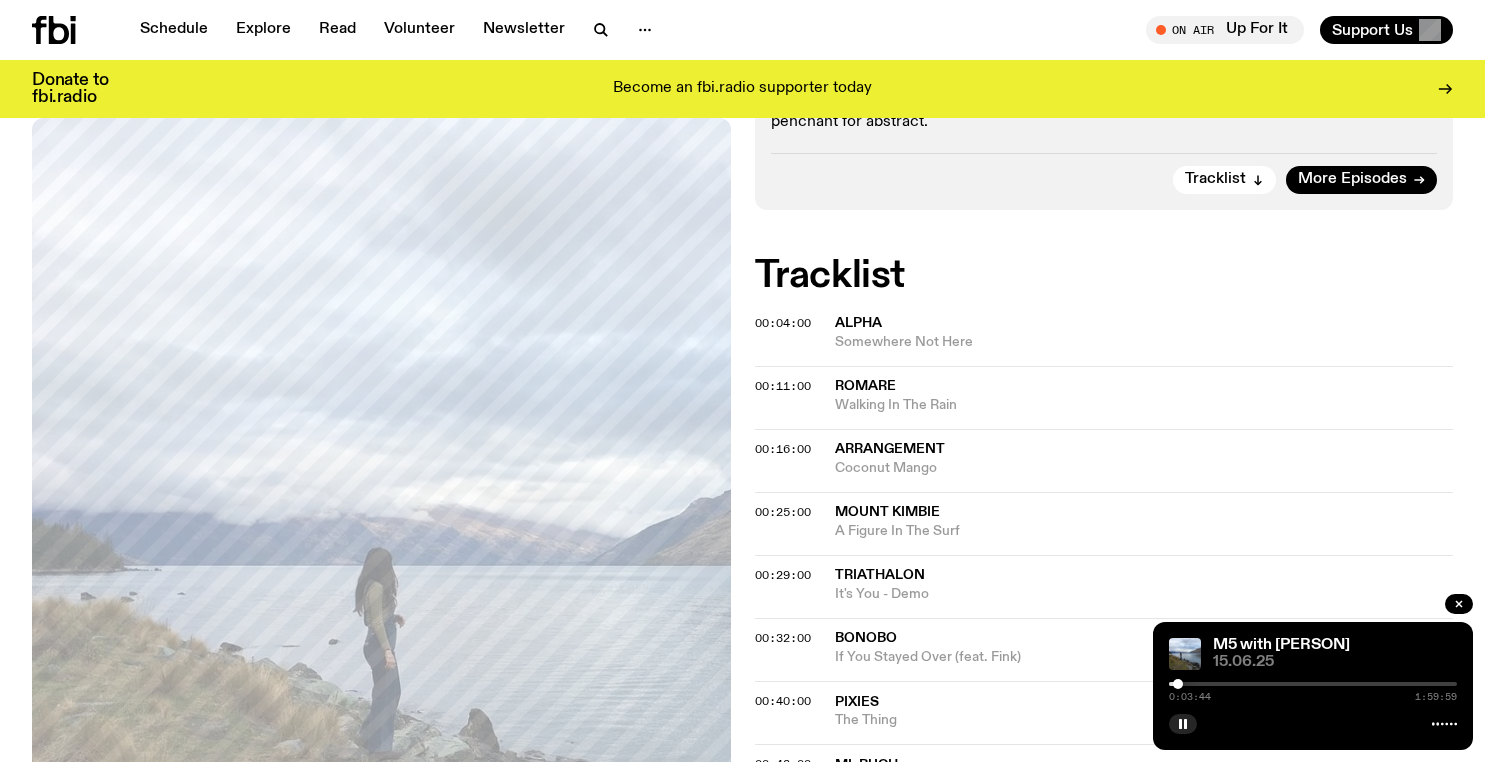 click at bounding box center [1178, 684] 